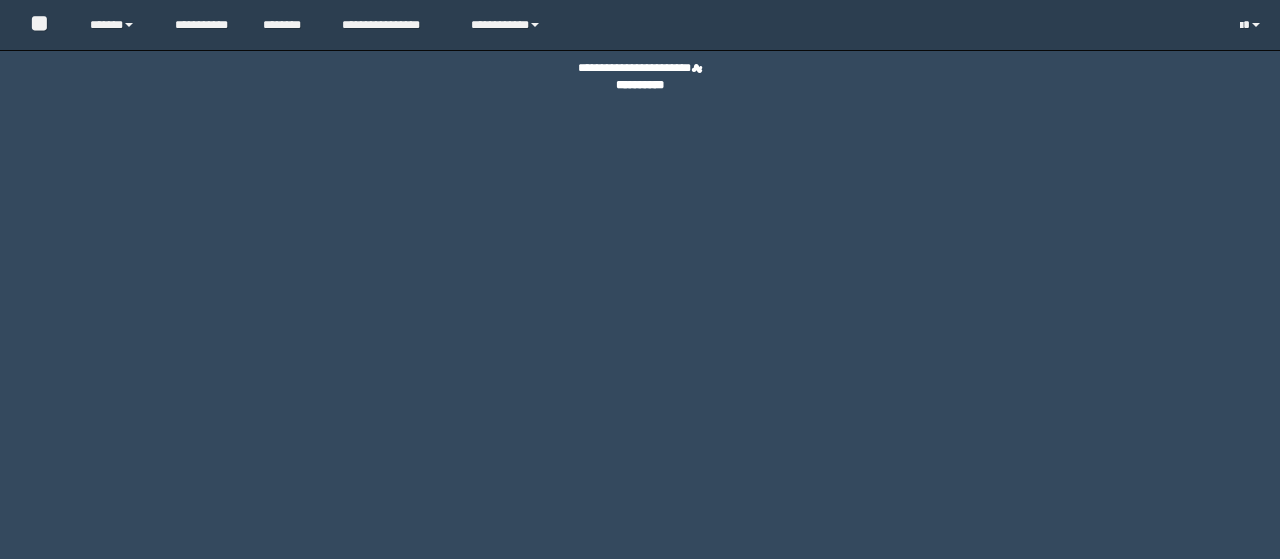 scroll, scrollTop: 0, scrollLeft: 0, axis: both 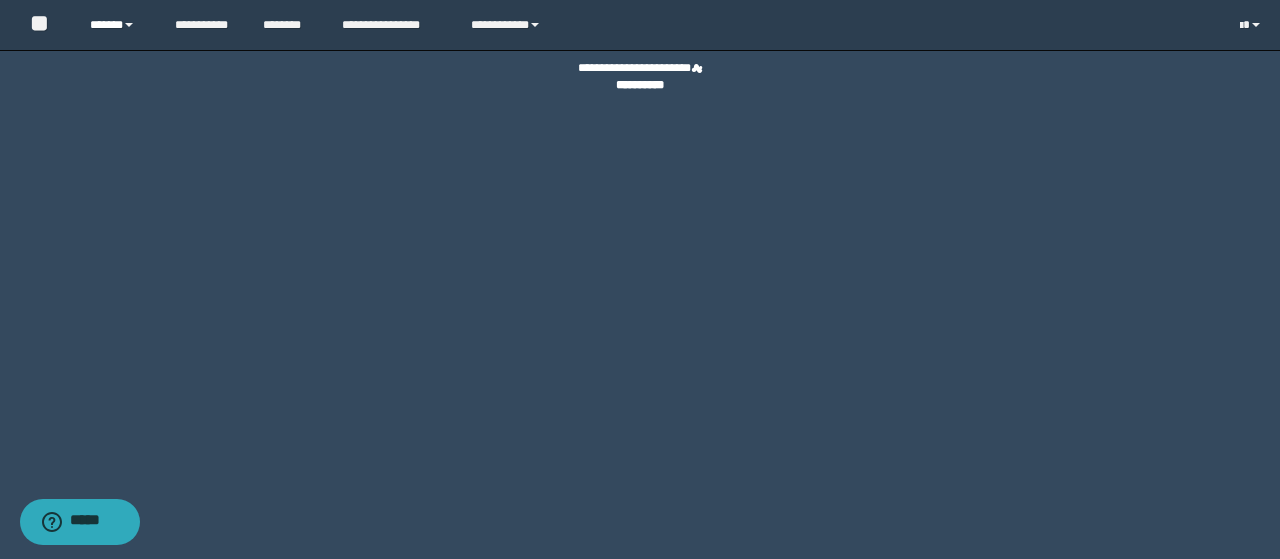 click on "******" at bounding box center [117, 25] 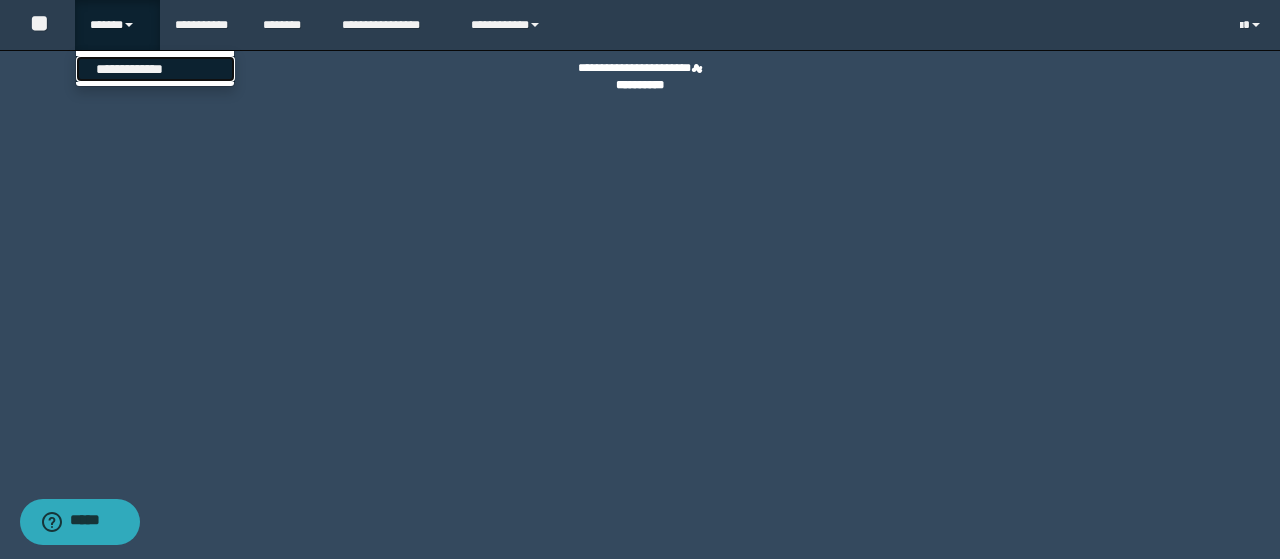 click on "**********" at bounding box center [155, 69] 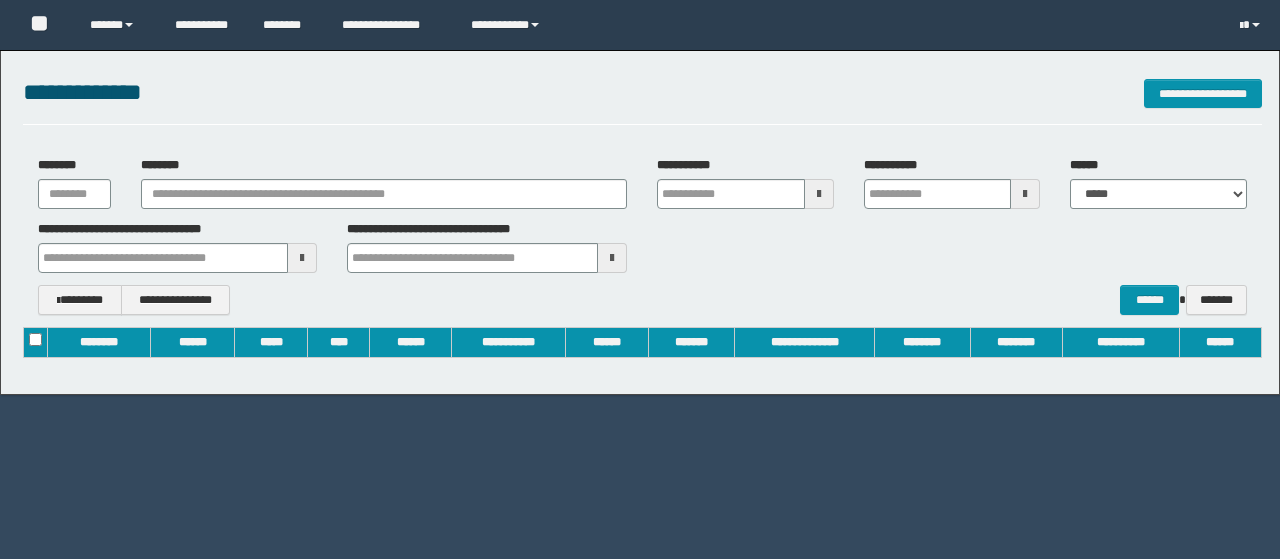 scroll, scrollTop: 0, scrollLeft: 0, axis: both 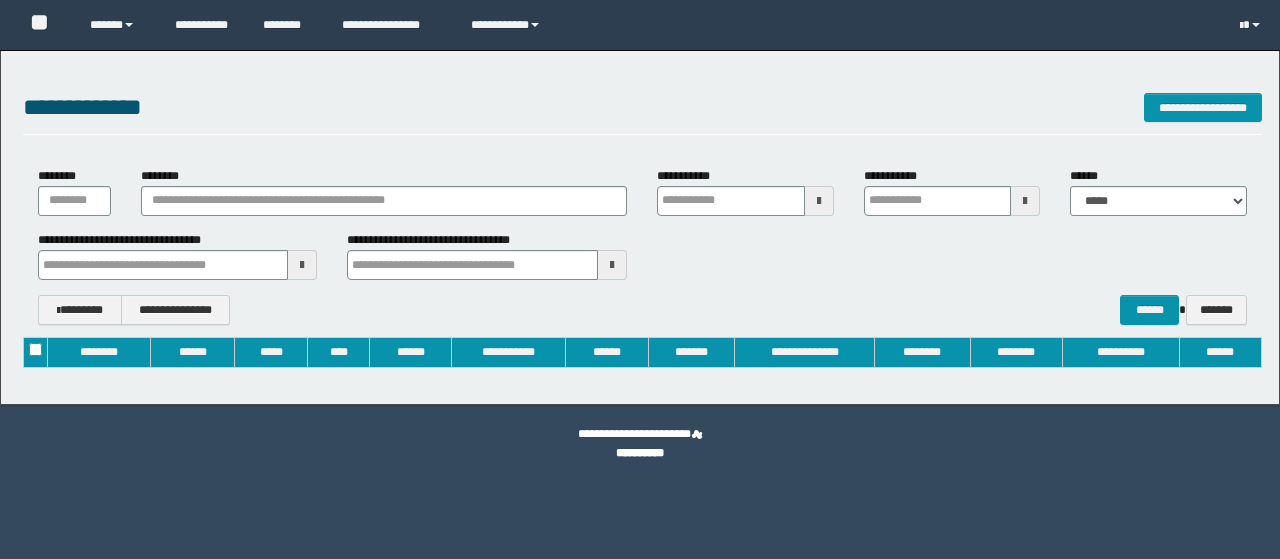 type on "**********" 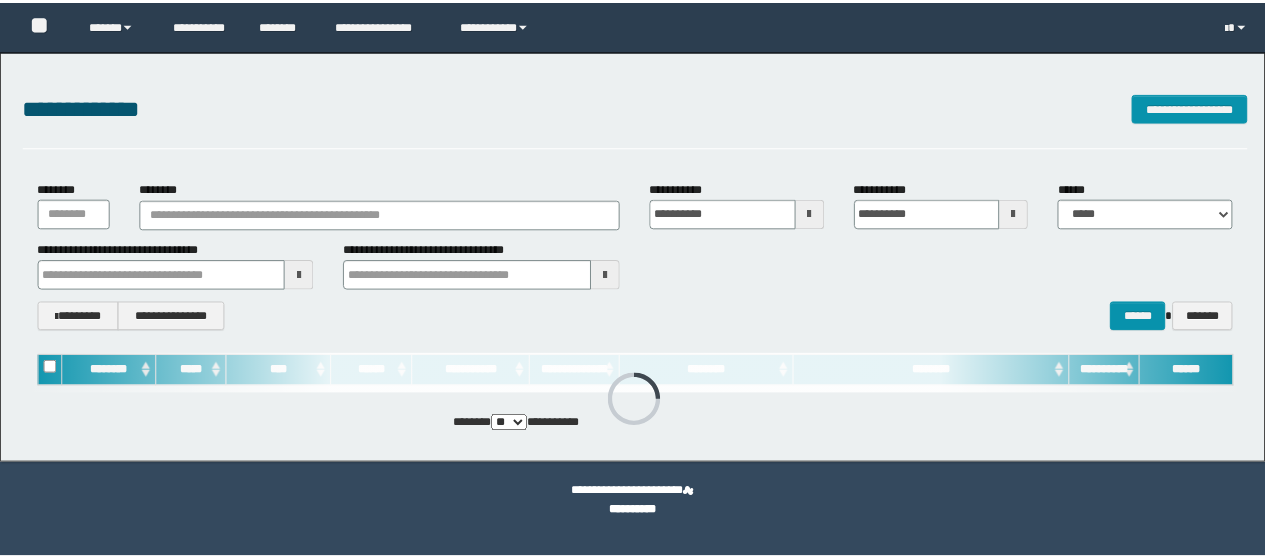 scroll, scrollTop: 0, scrollLeft: 0, axis: both 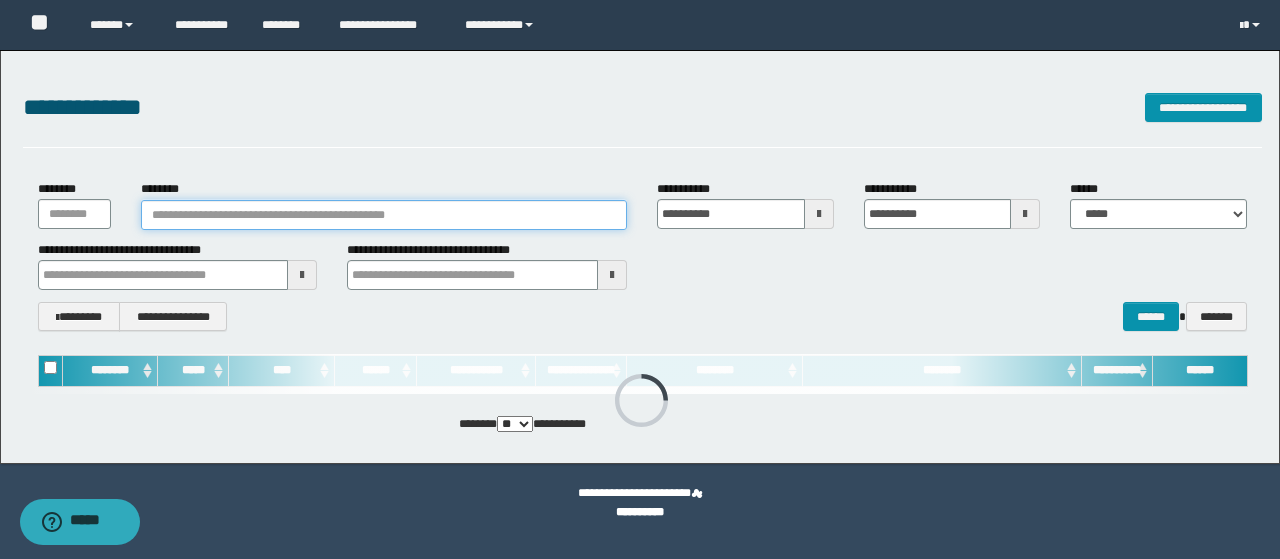 click on "********" at bounding box center (384, 215) 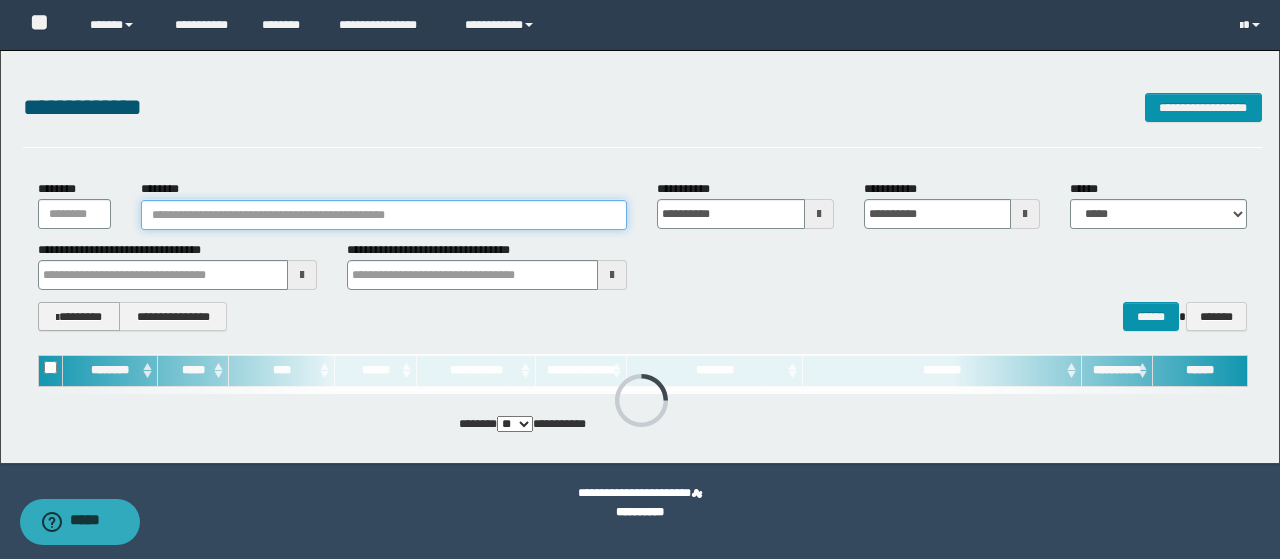 type 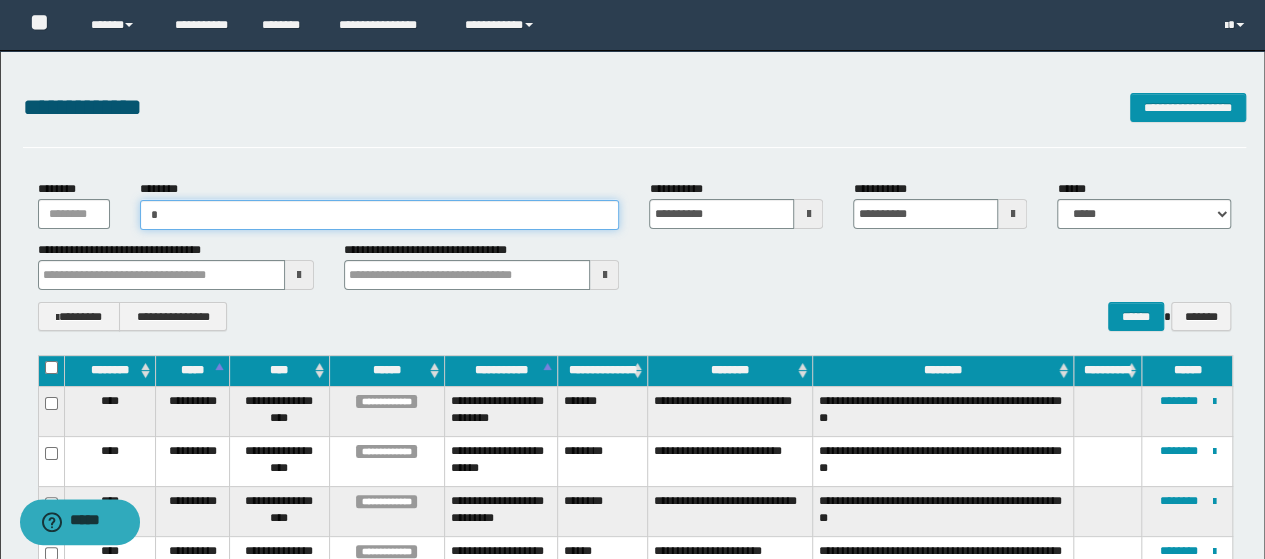 type on "**" 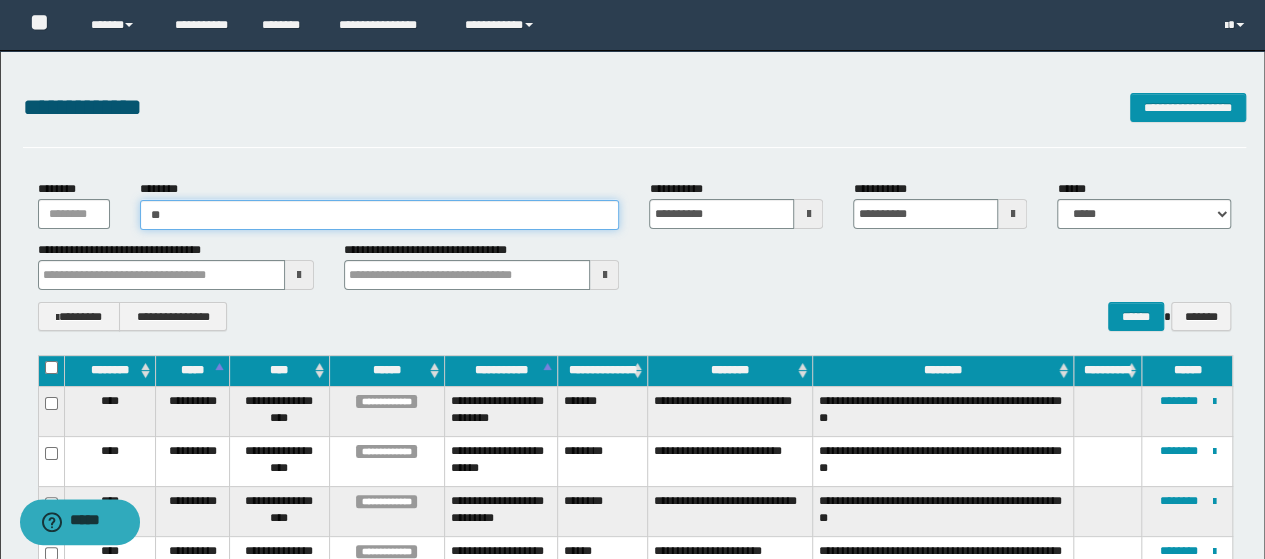 type on "**" 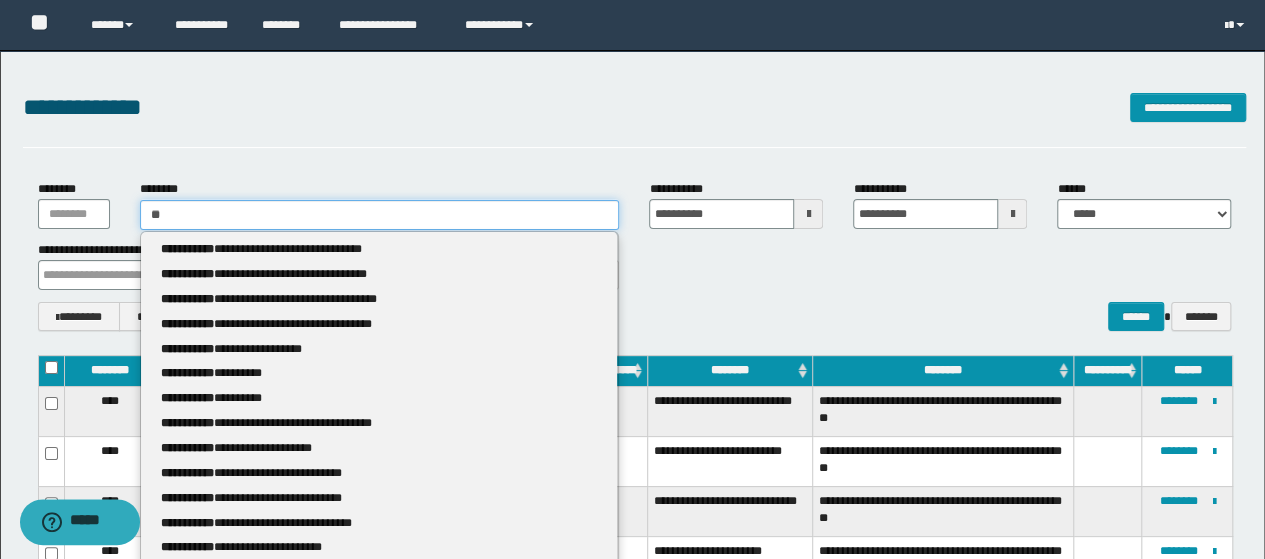 type 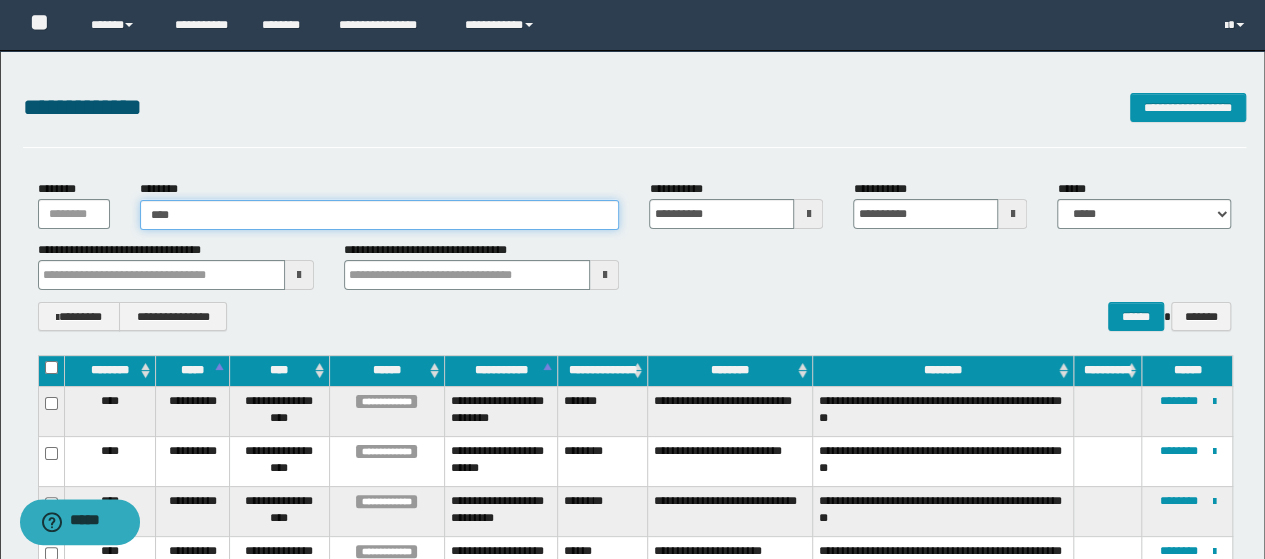 type on "*****" 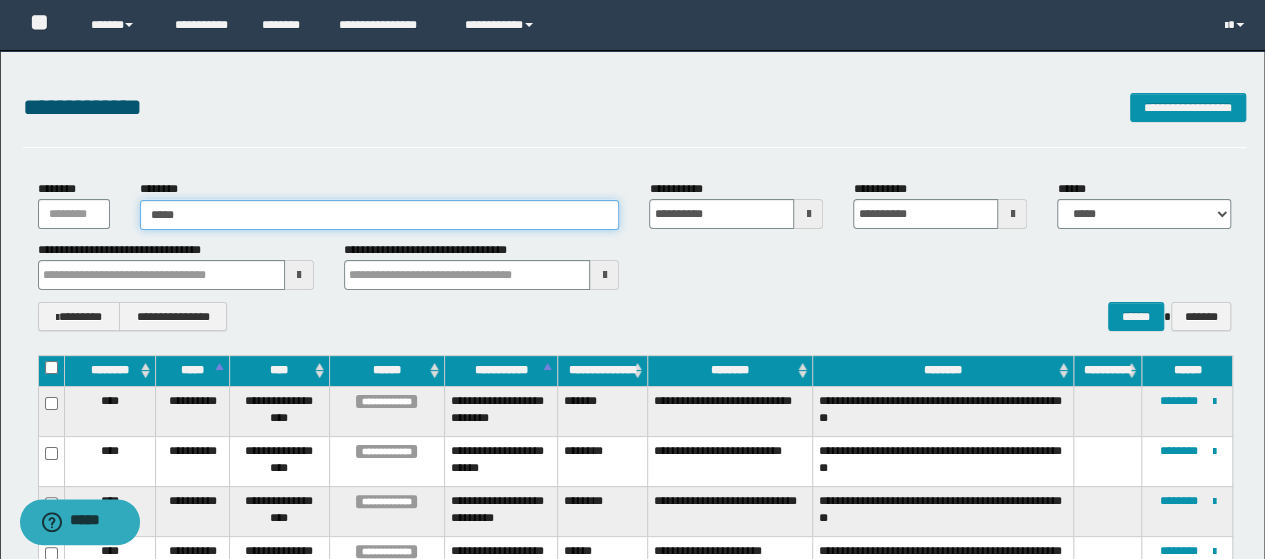 type on "*****" 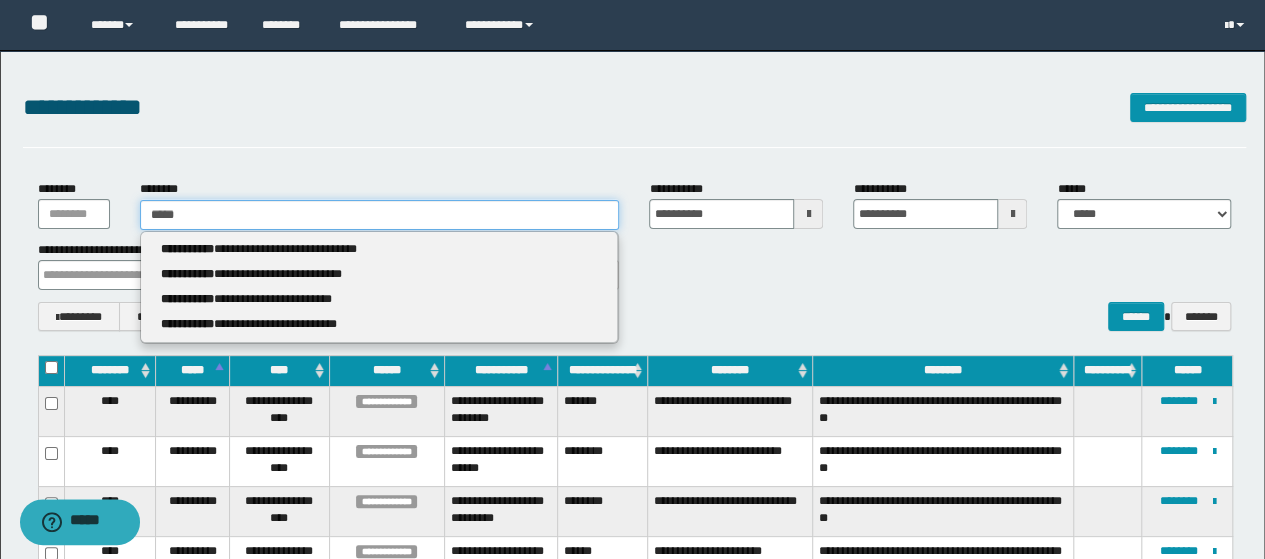 type 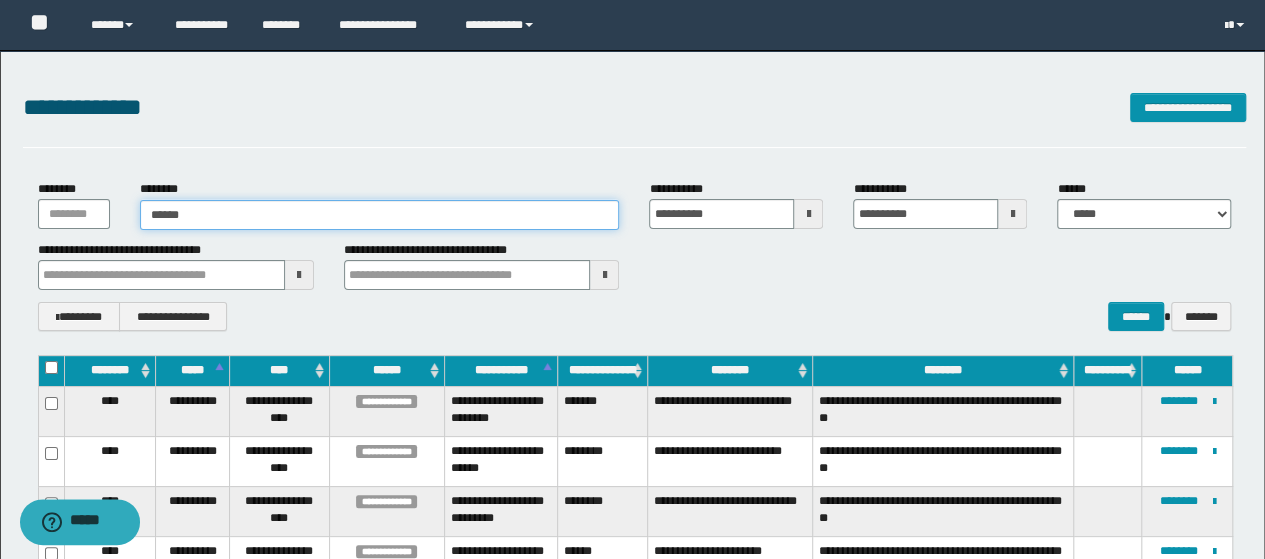 type on "******" 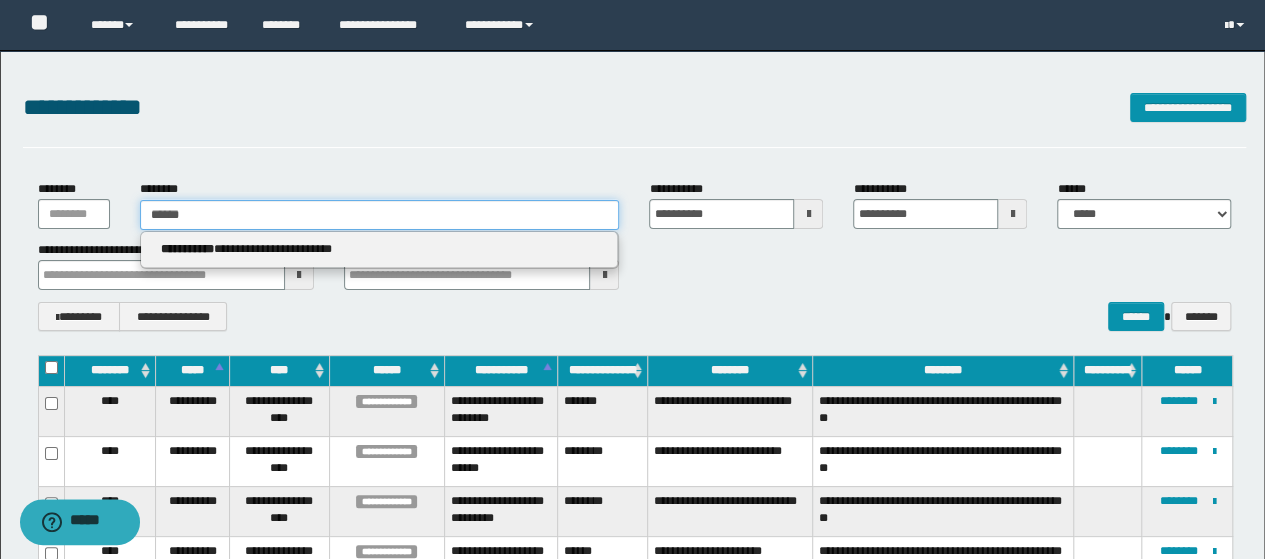 type 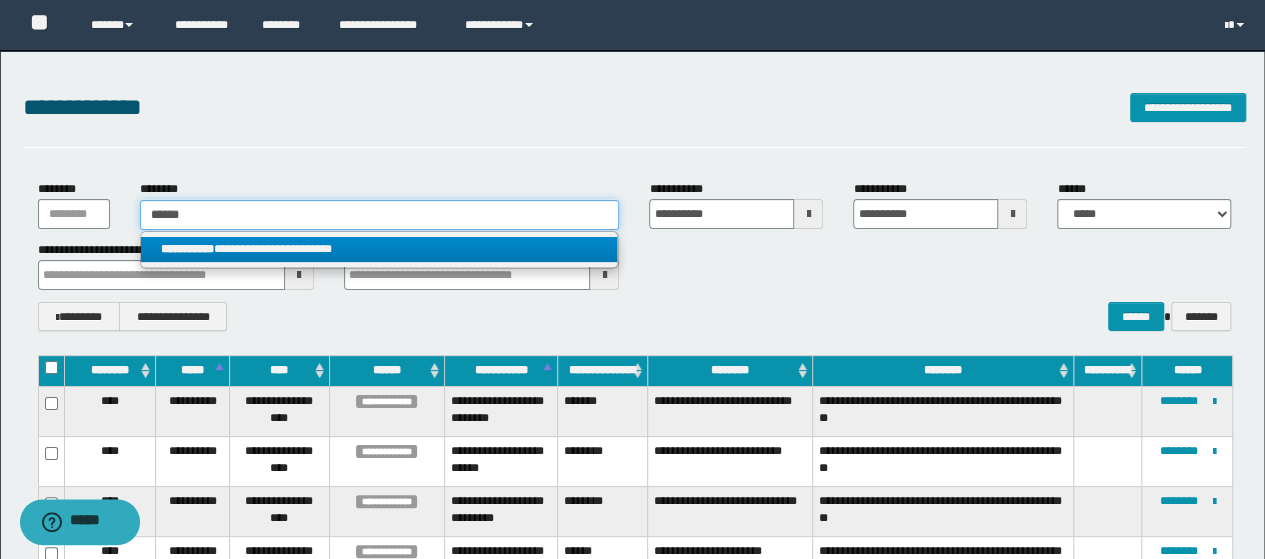 type on "******" 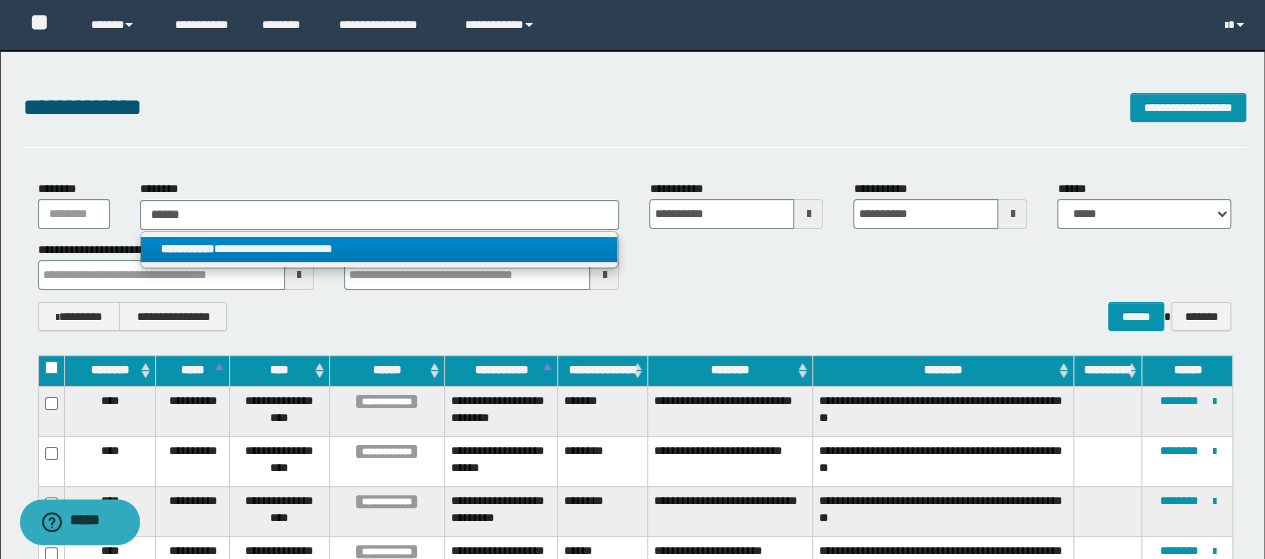click on "**********" at bounding box center [379, 249] 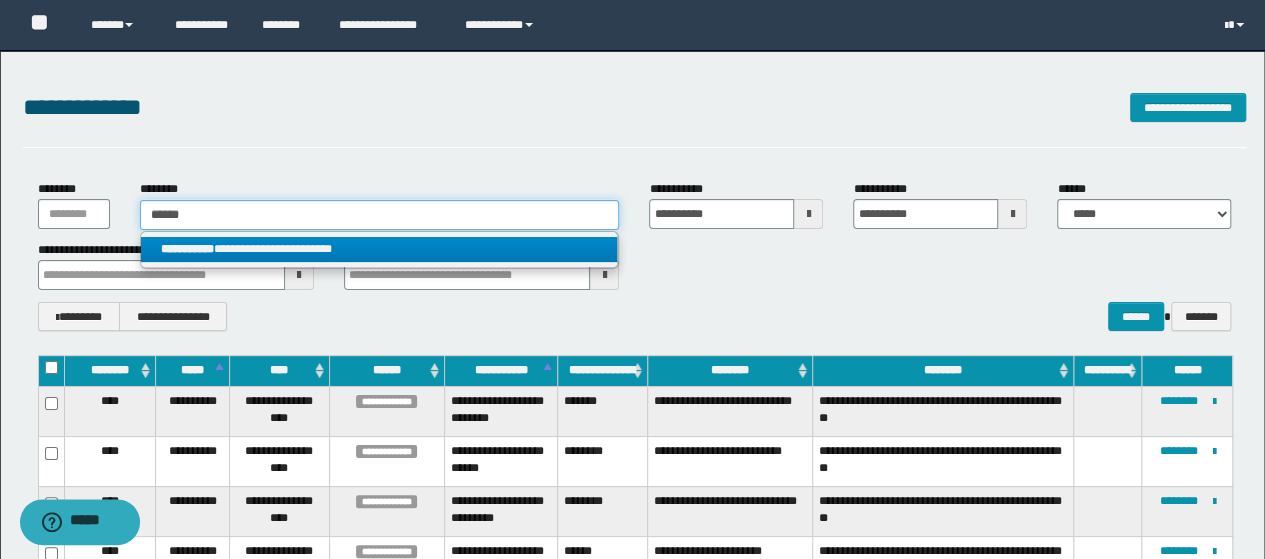type 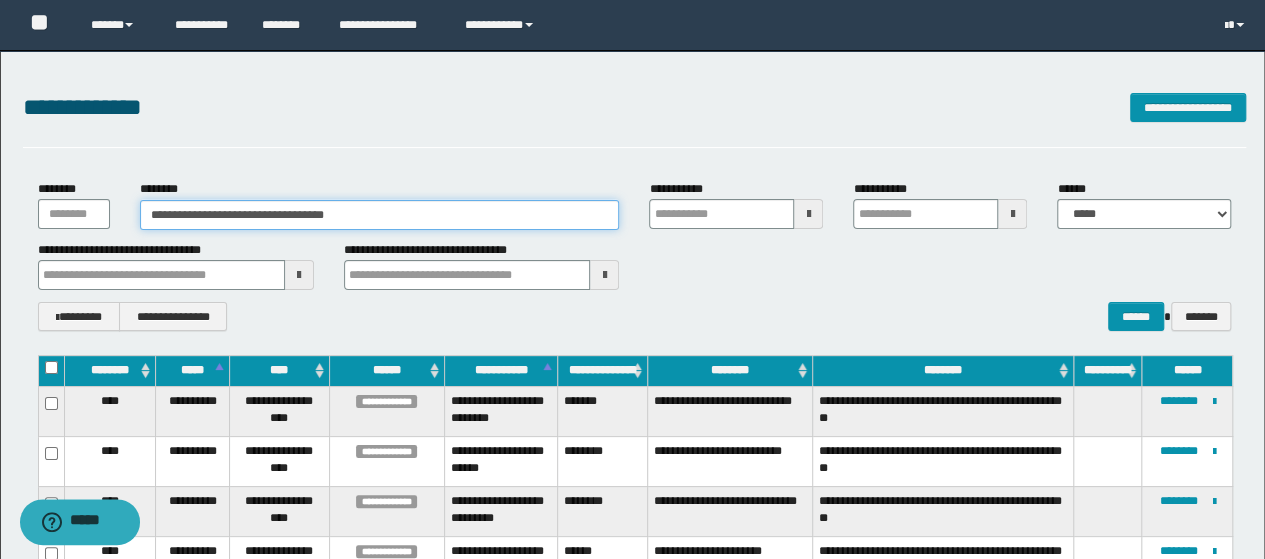 type 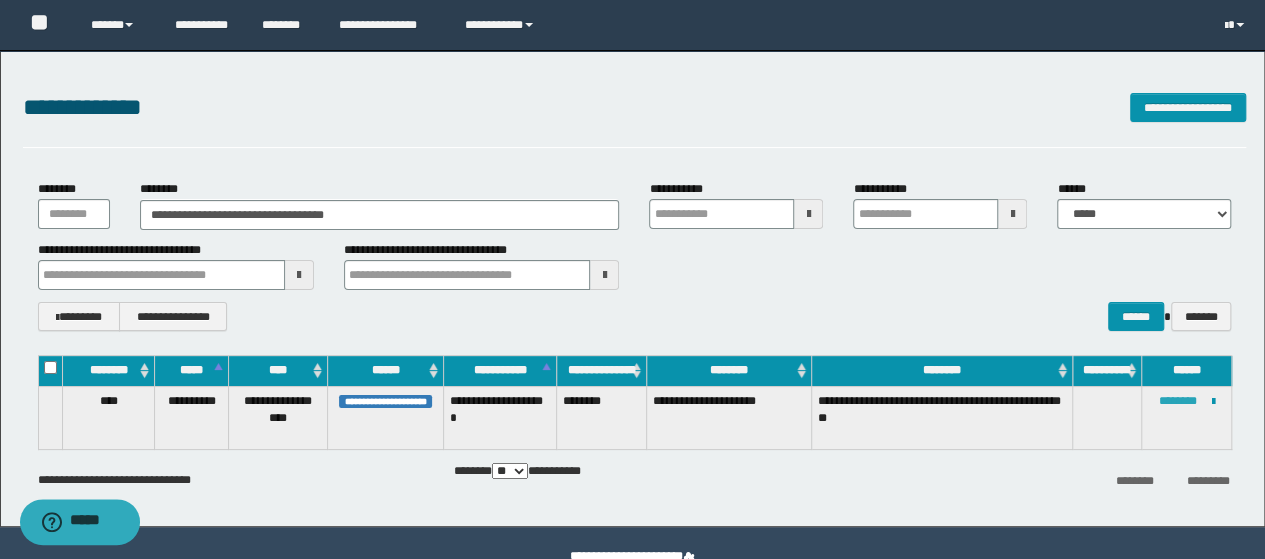 click on "********" at bounding box center (1177, 401) 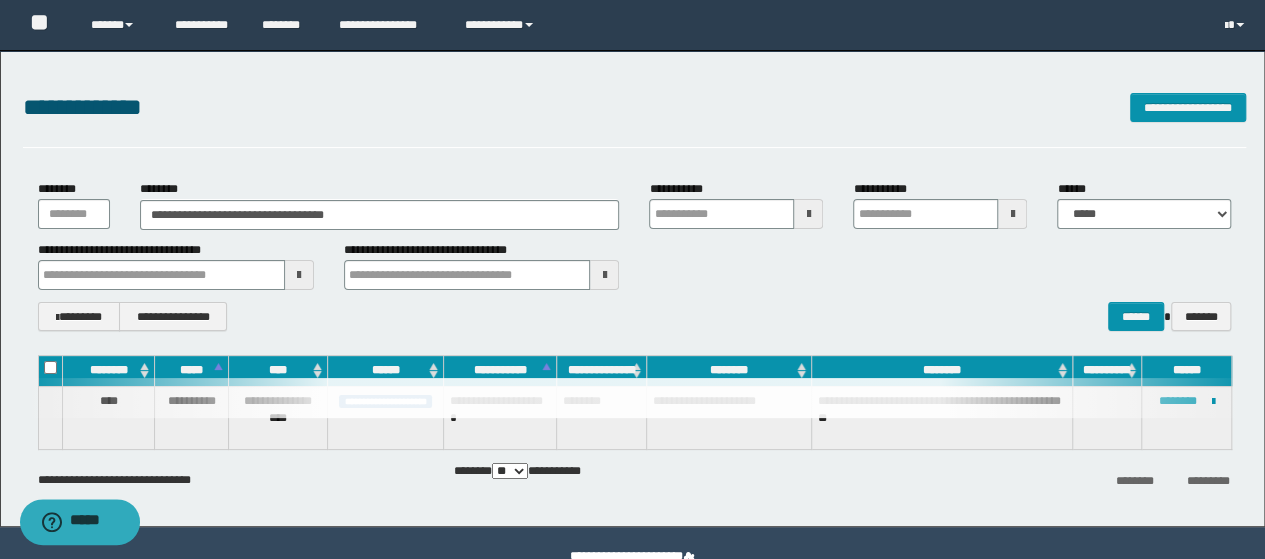 type 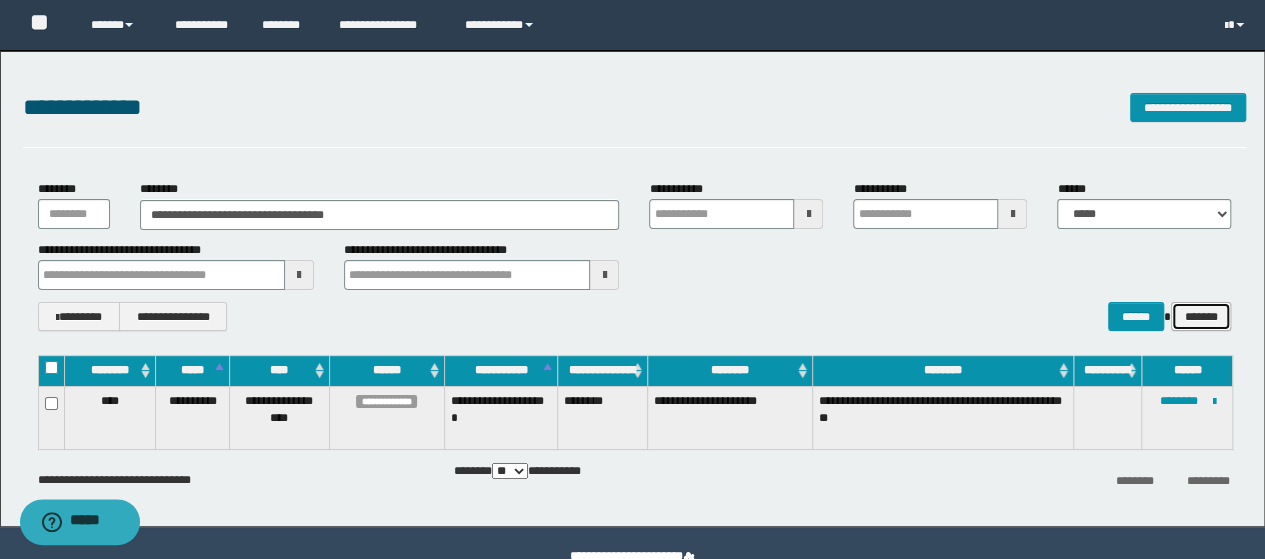 type 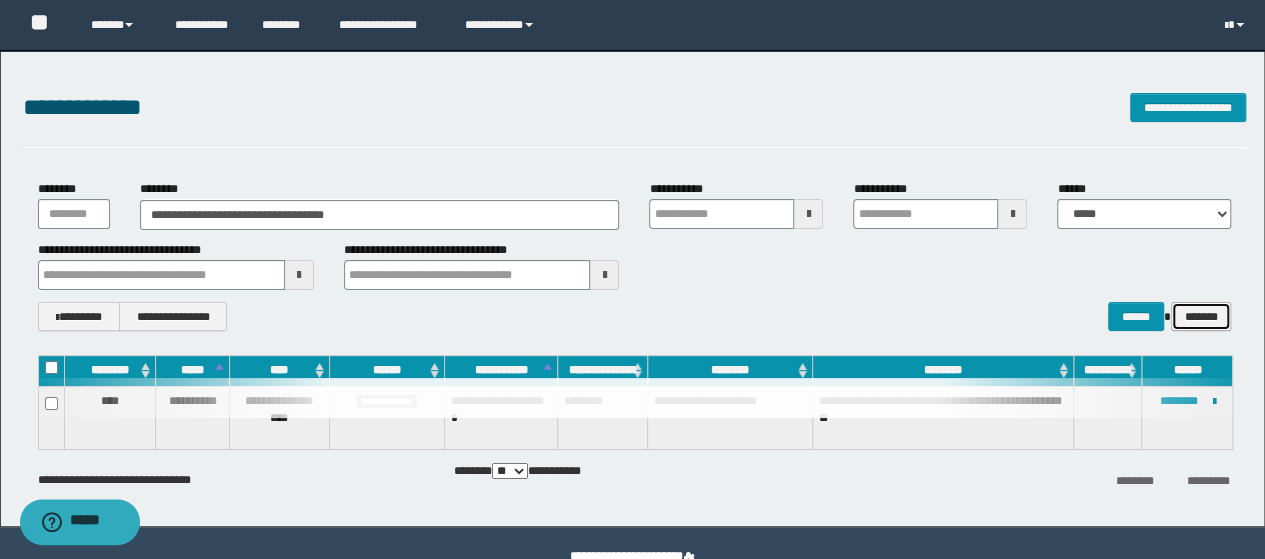 click on "*******" at bounding box center [1201, 316] 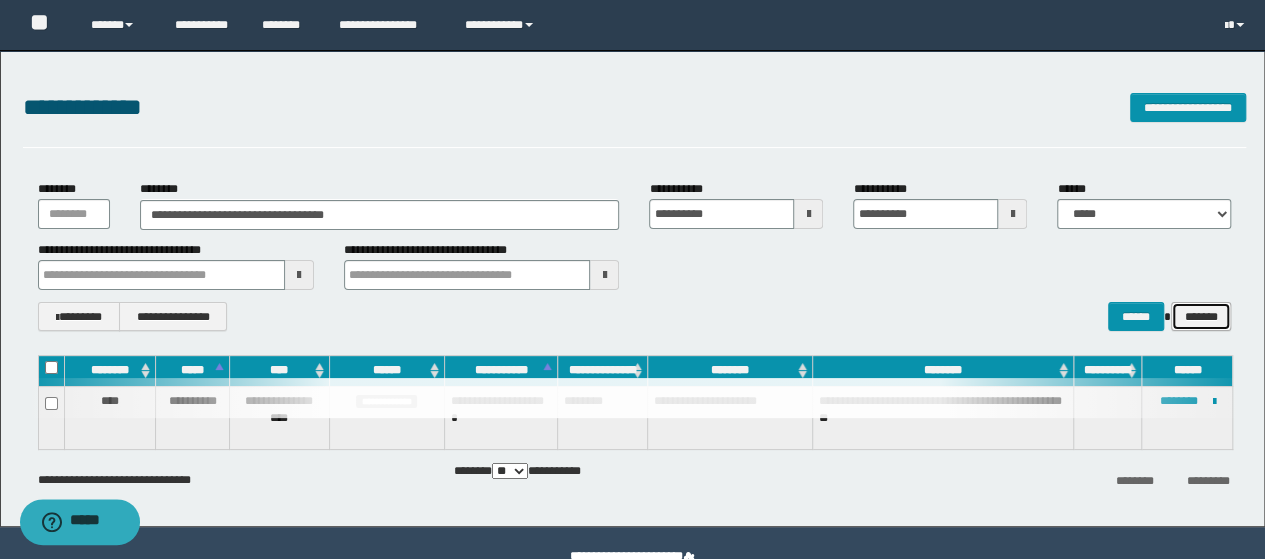 type 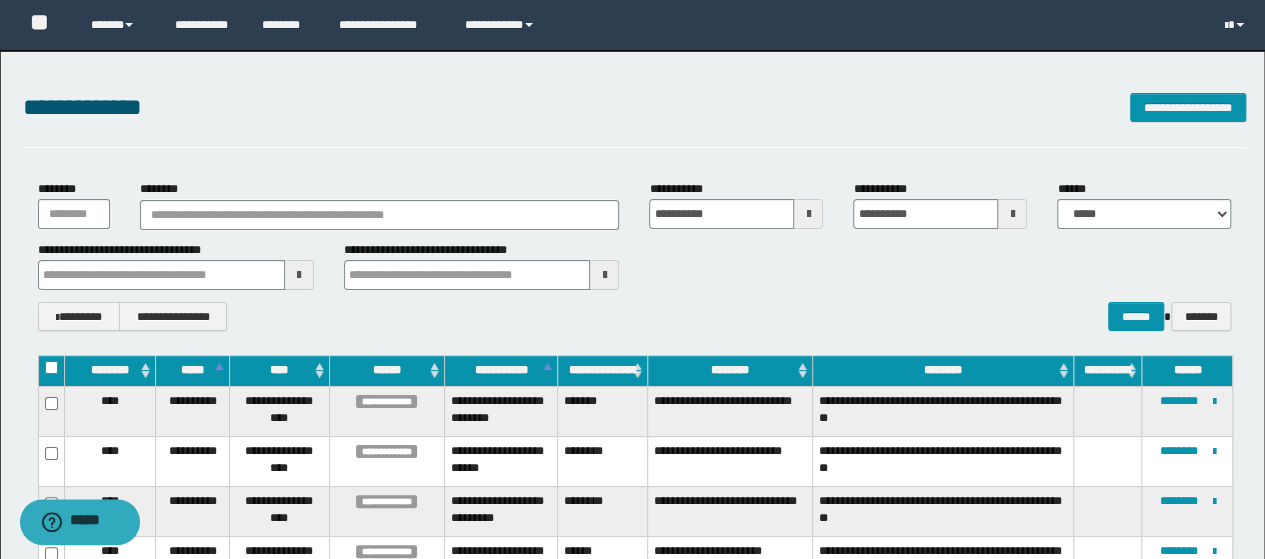 type 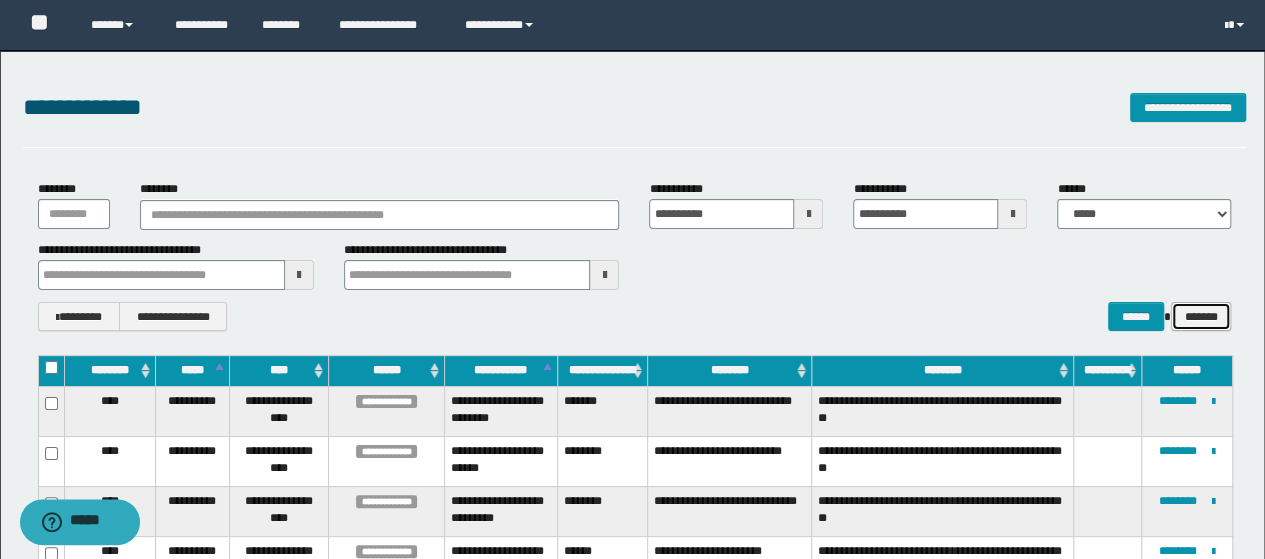 type 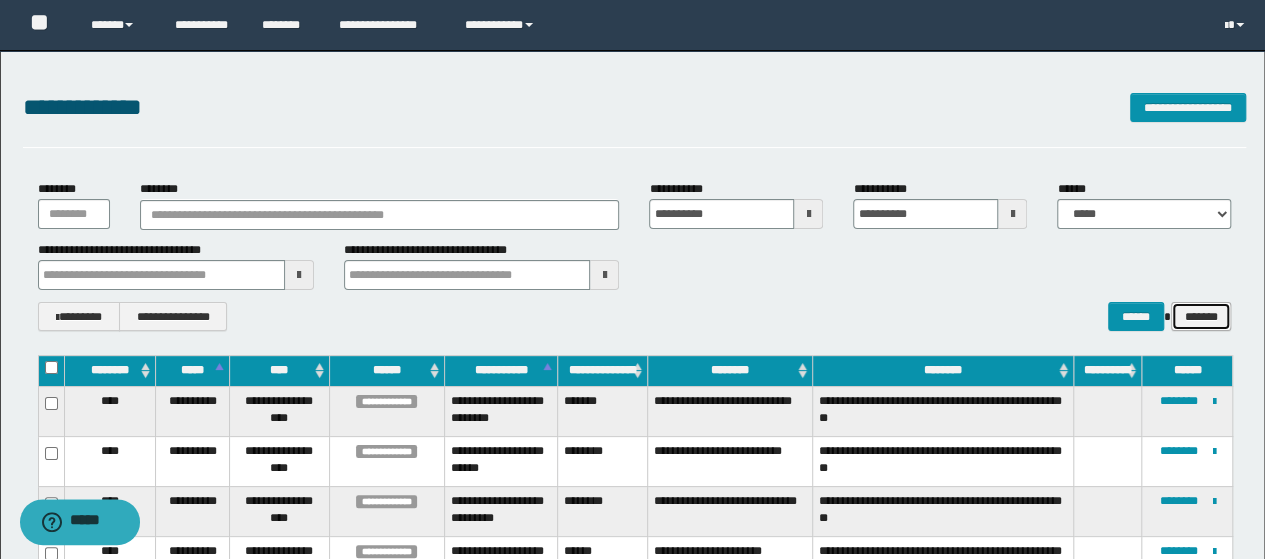 click on "*******" at bounding box center (1201, 316) 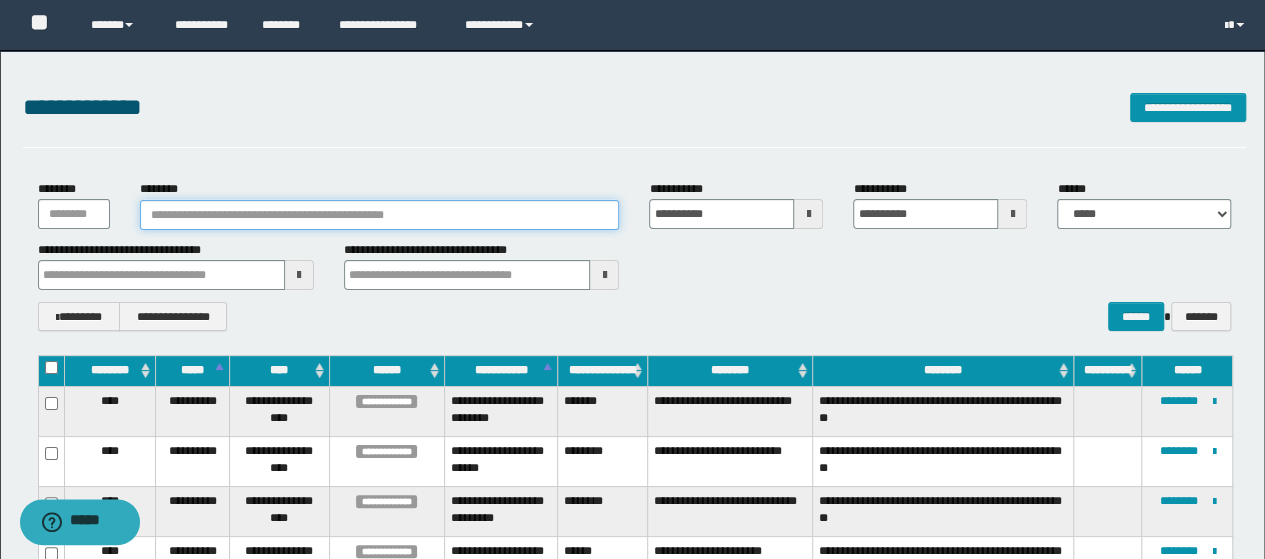 click on "********" at bounding box center [380, 215] 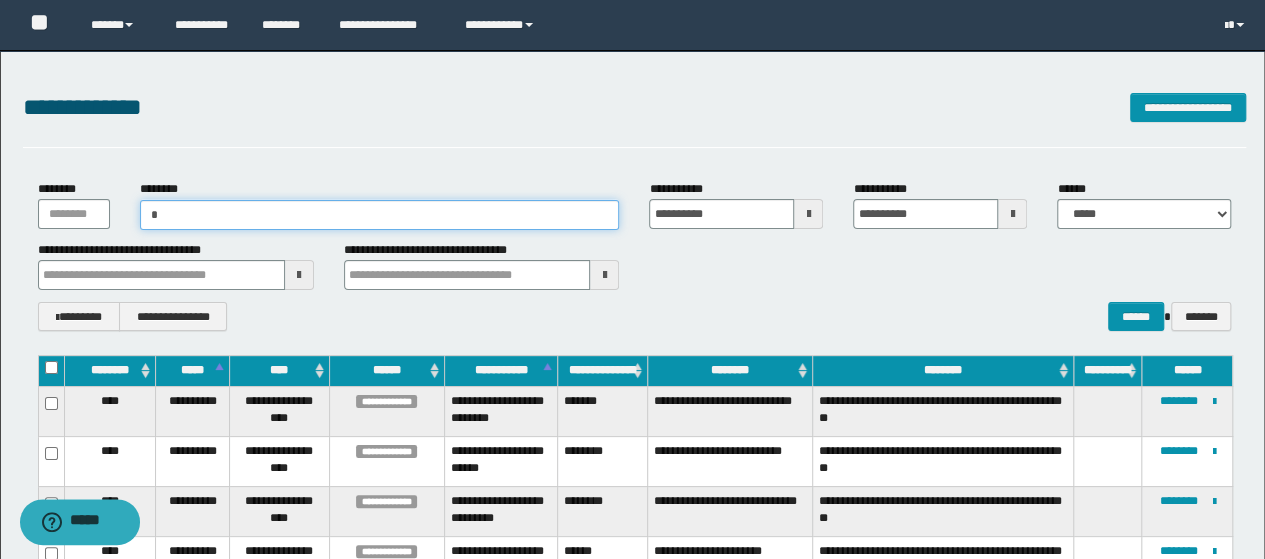 type on "**" 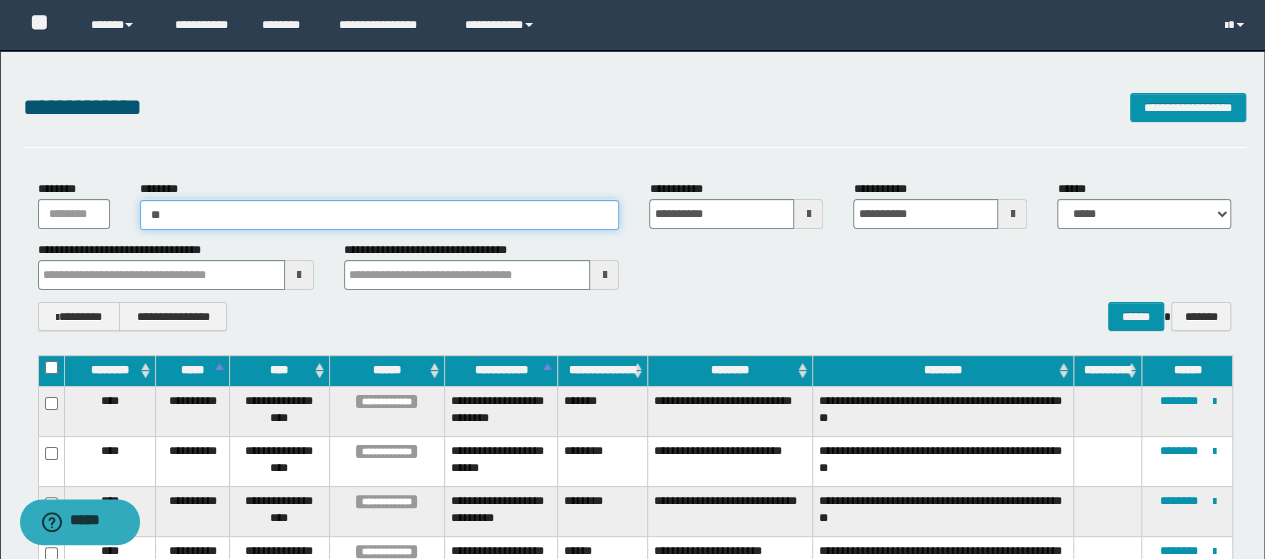 type on "**" 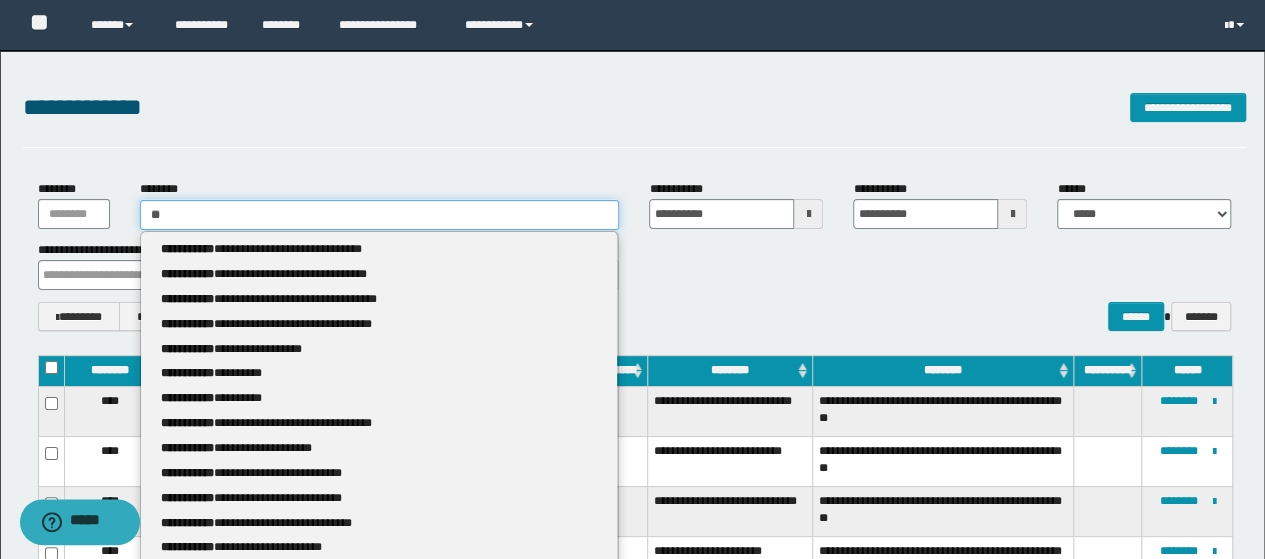 type 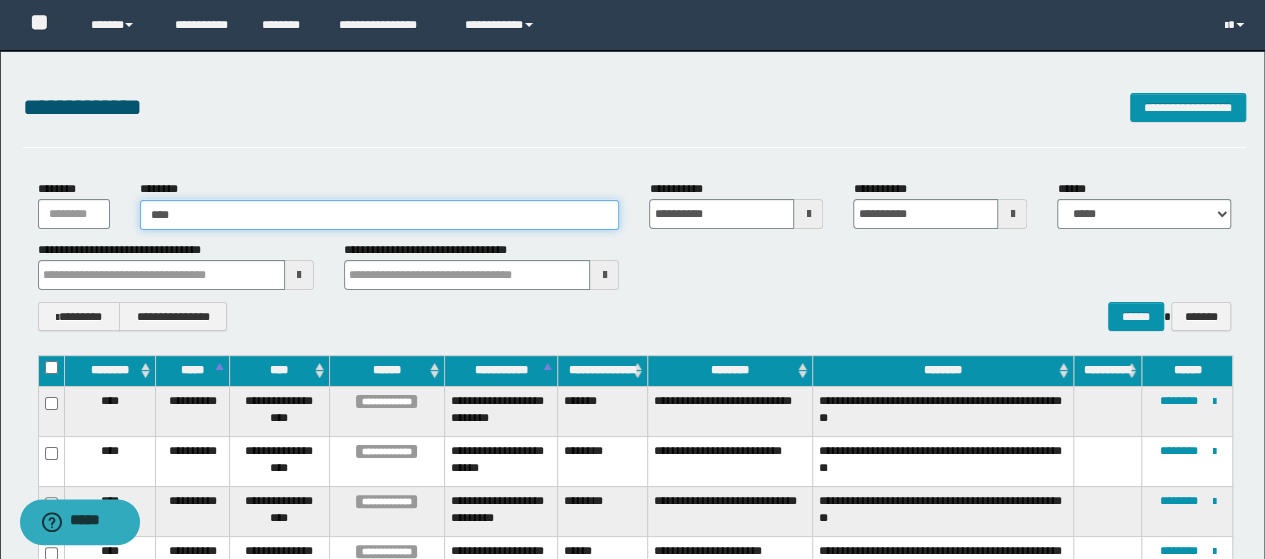 type on "*****" 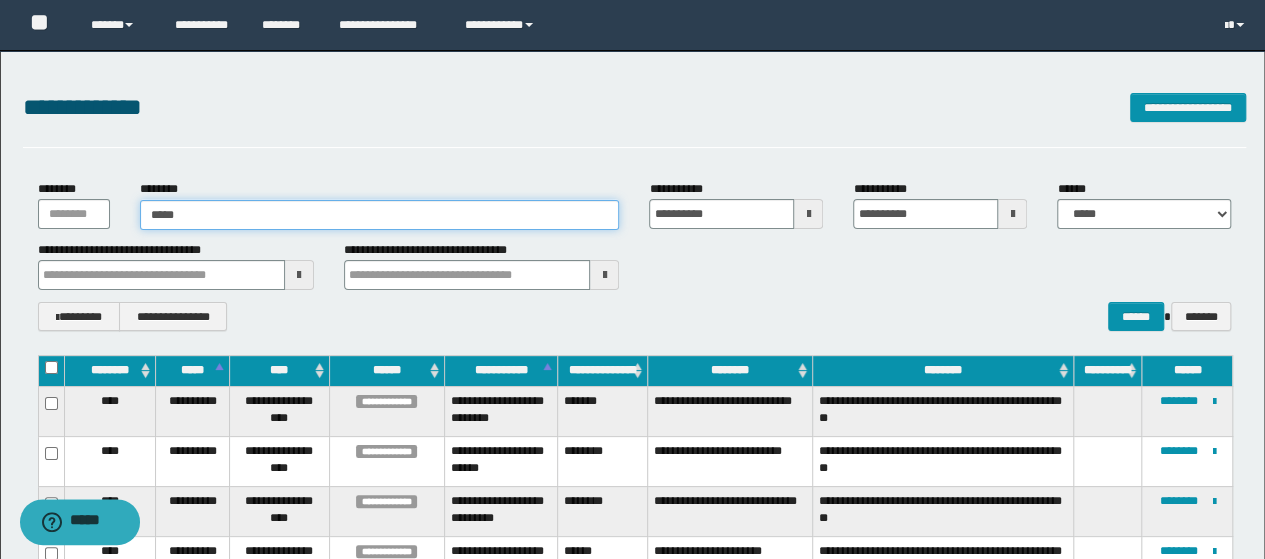 type on "*****" 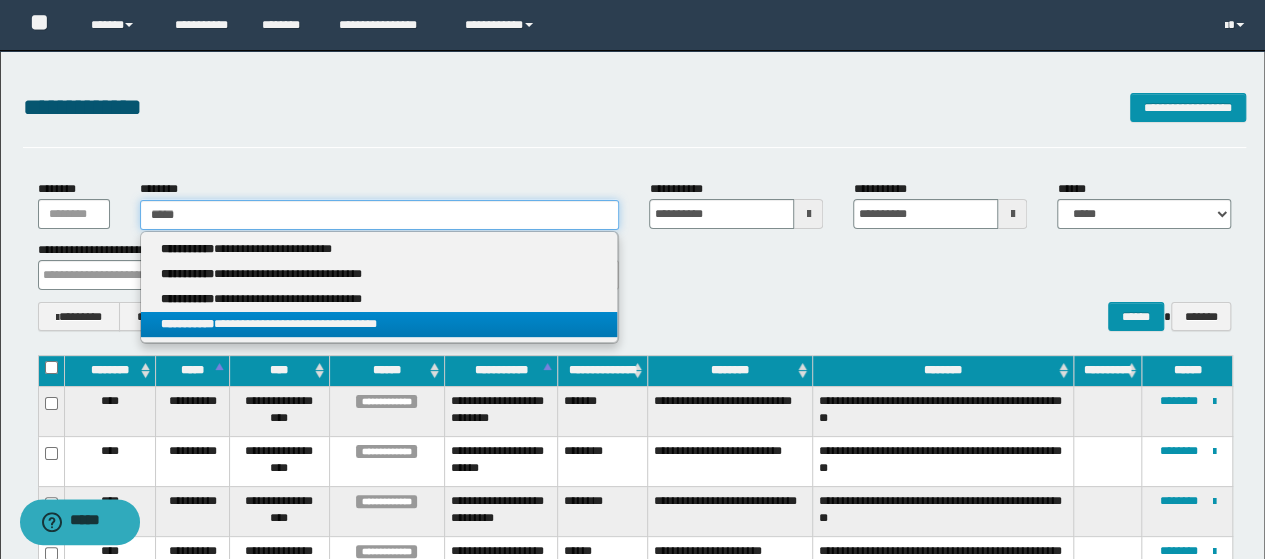 type on "*****" 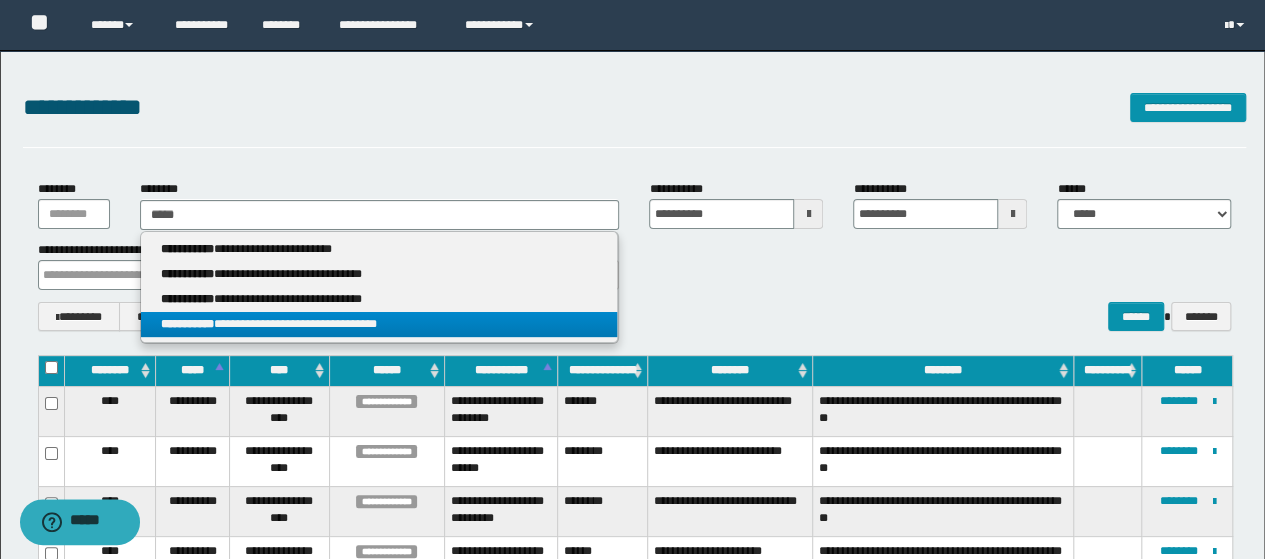 click on "**********" at bounding box center (379, 324) 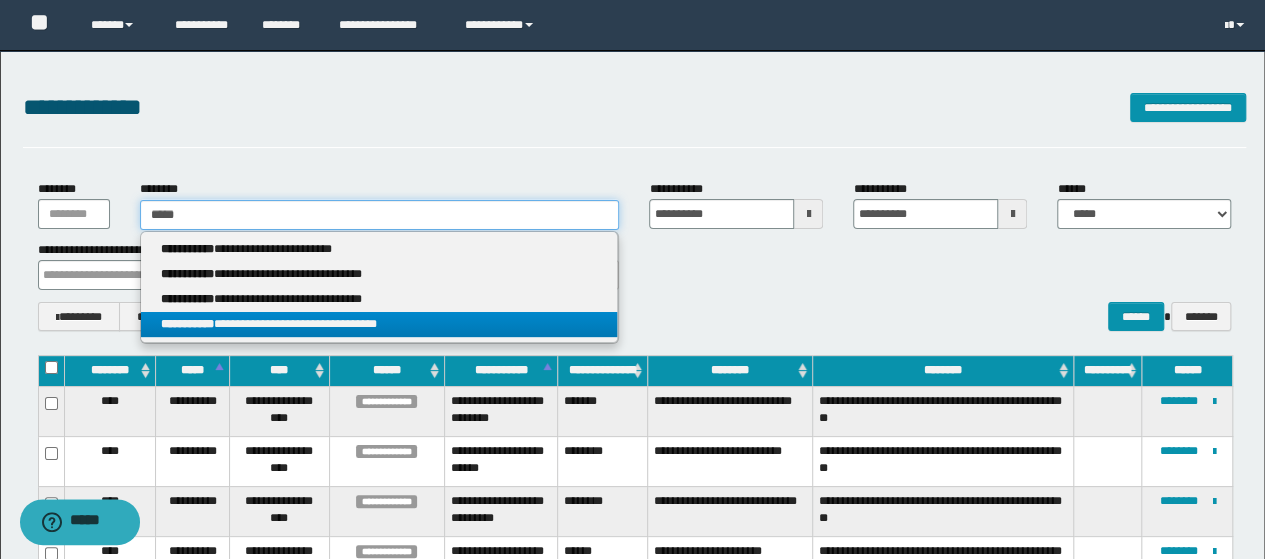 type 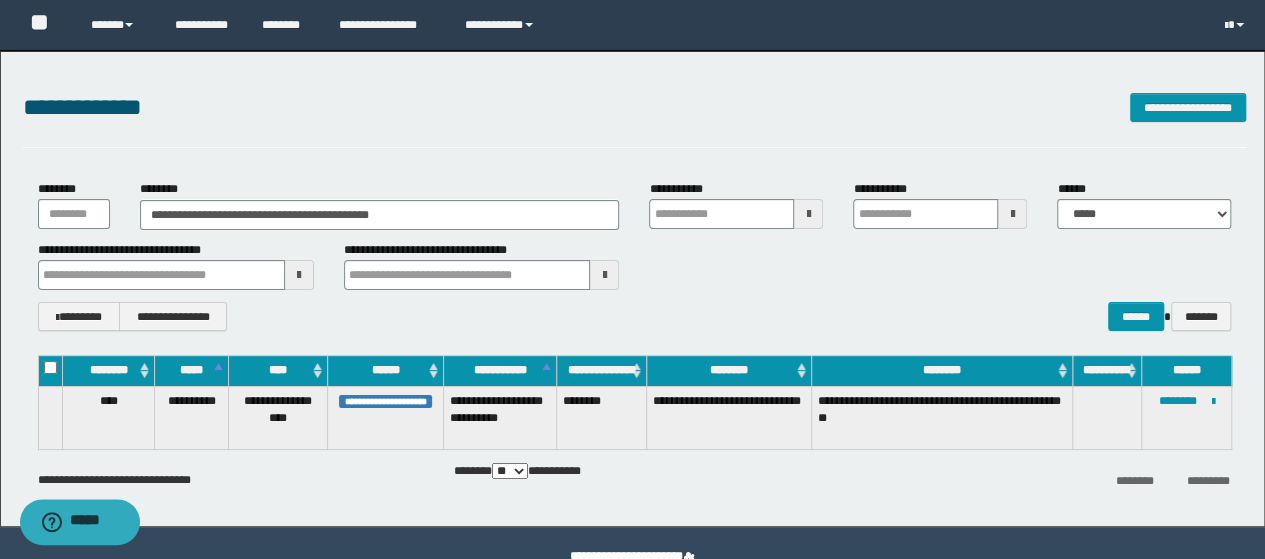 click on "**********" at bounding box center [1186, 417] 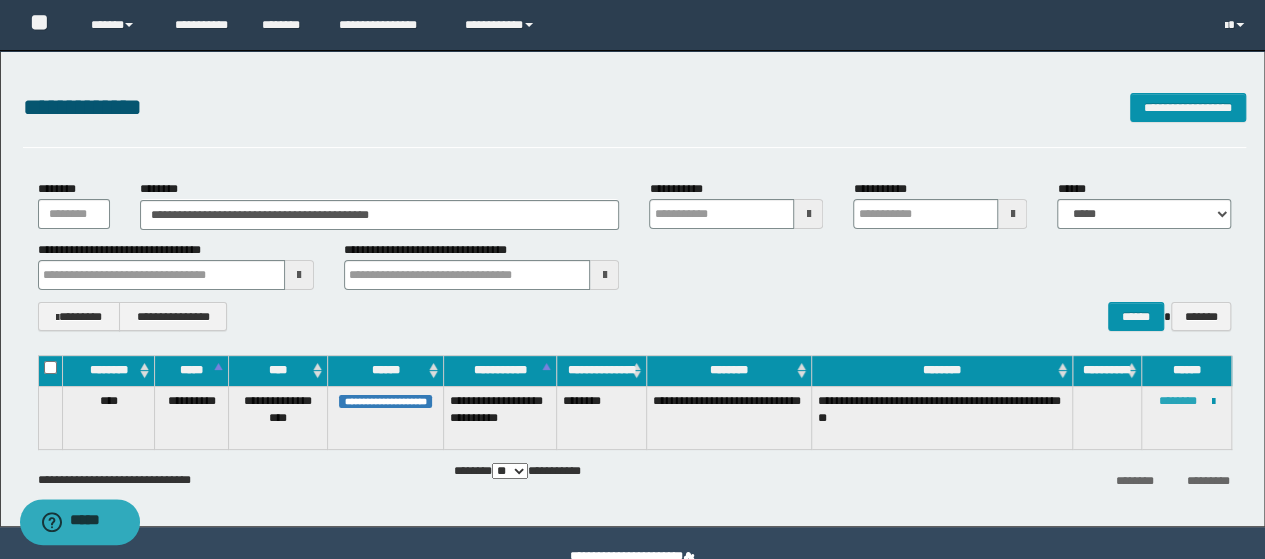 click on "********" at bounding box center [1177, 401] 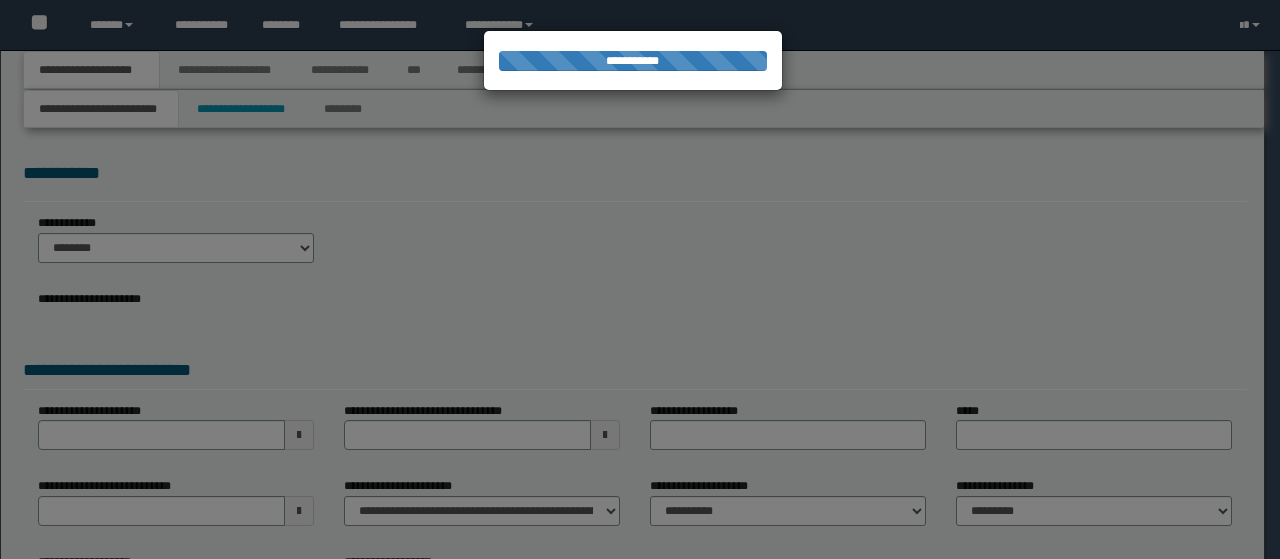 scroll, scrollTop: 0, scrollLeft: 0, axis: both 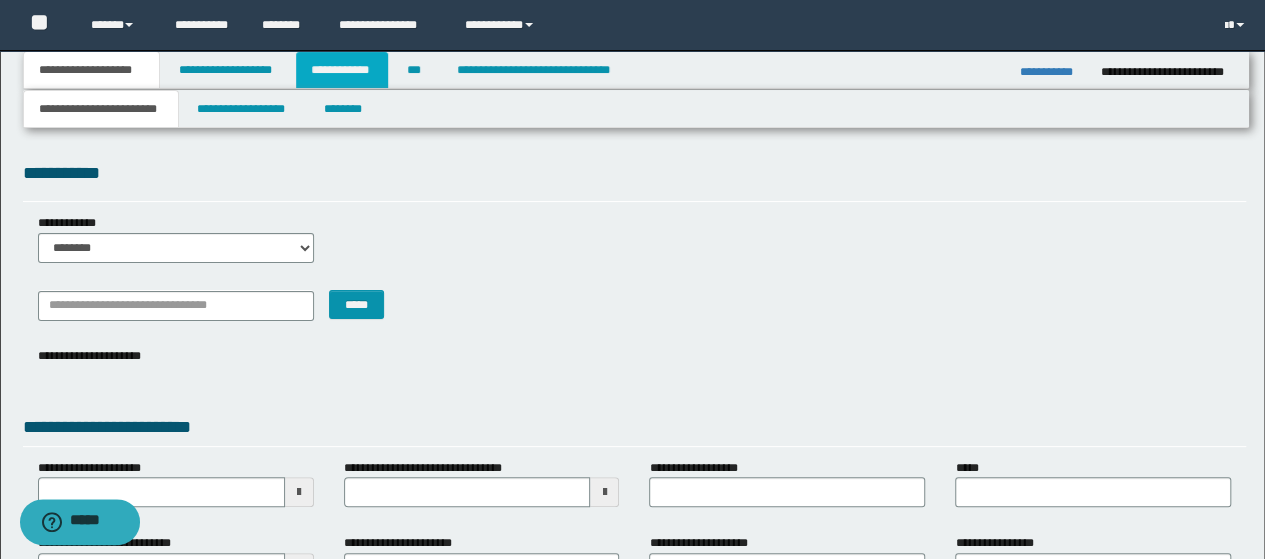 click on "**********" at bounding box center (342, 70) 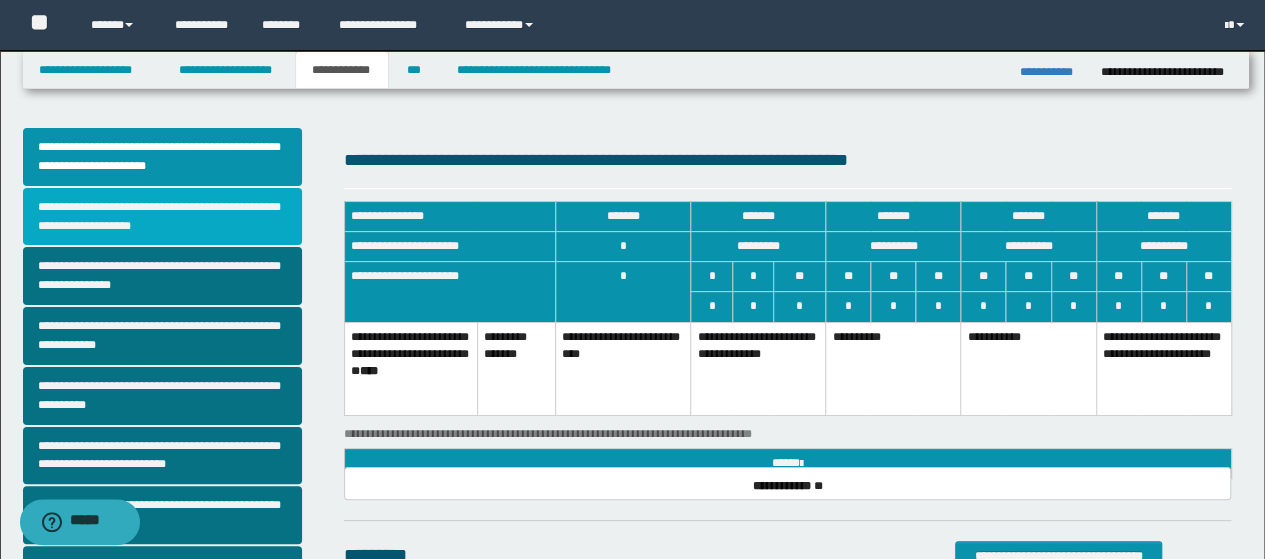 click on "**********" at bounding box center [162, 217] 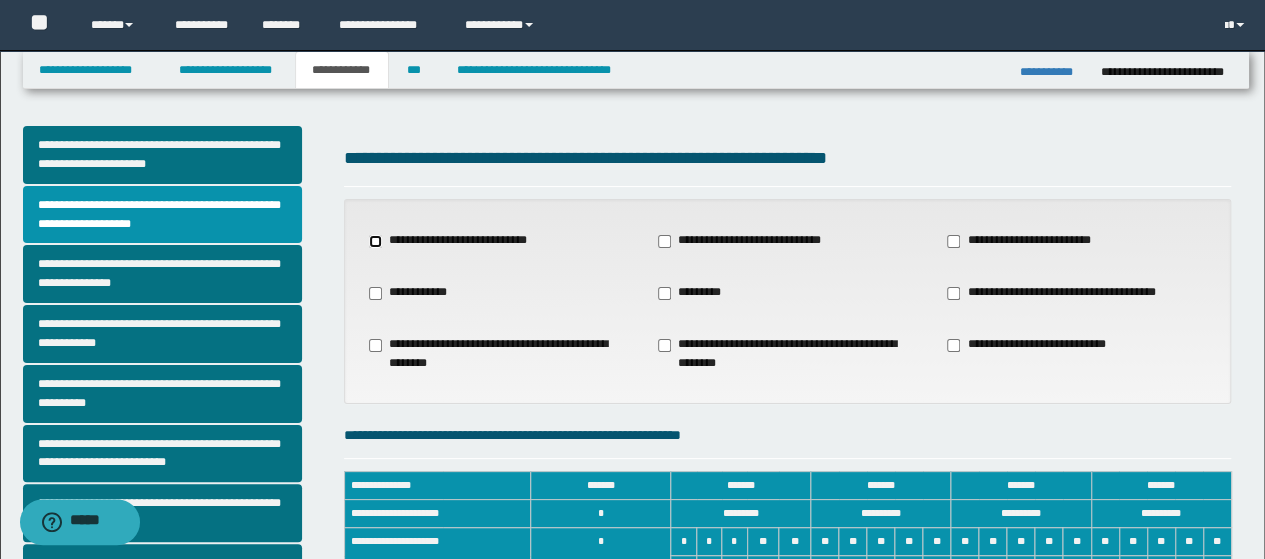 scroll, scrollTop: 0, scrollLeft: 0, axis: both 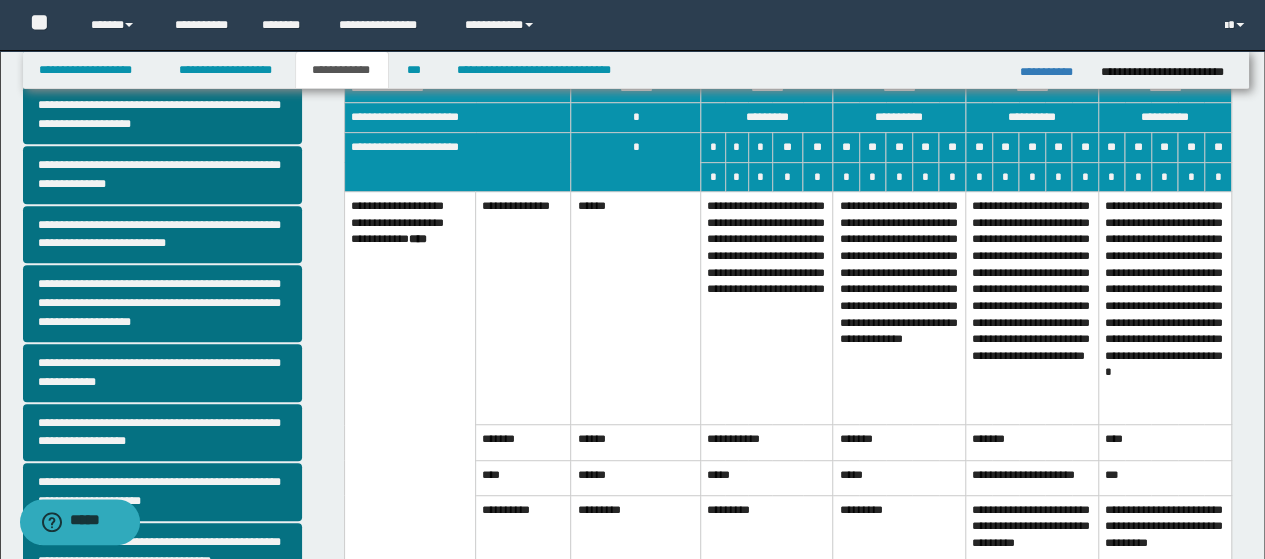 click on "**********" at bounding box center (767, 308) 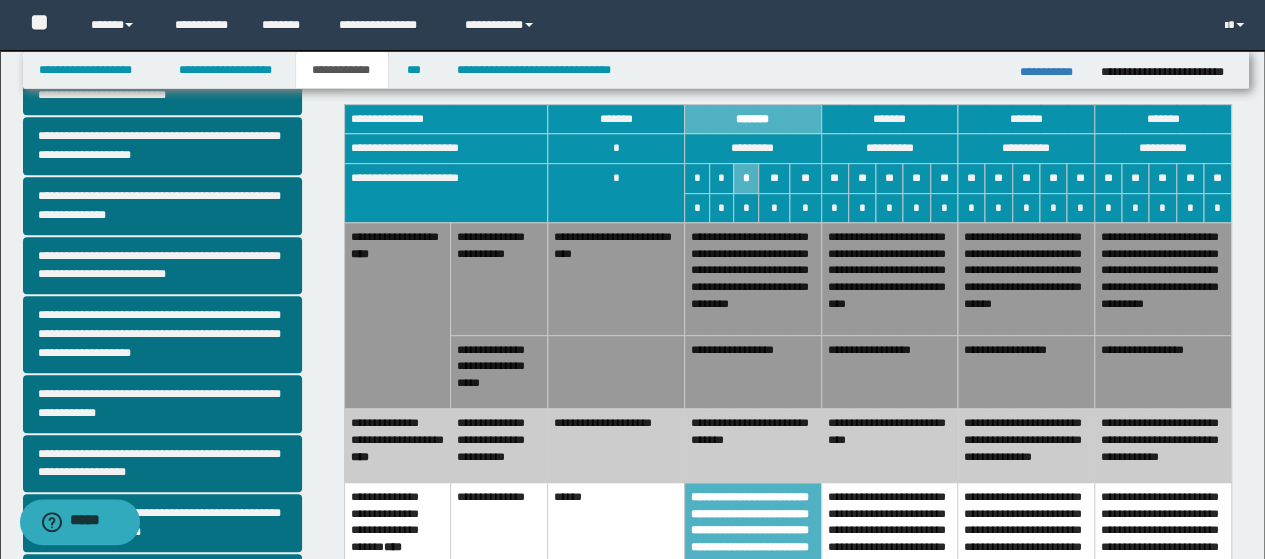 scroll, scrollTop: 400, scrollLeft: 0, axis: vertical 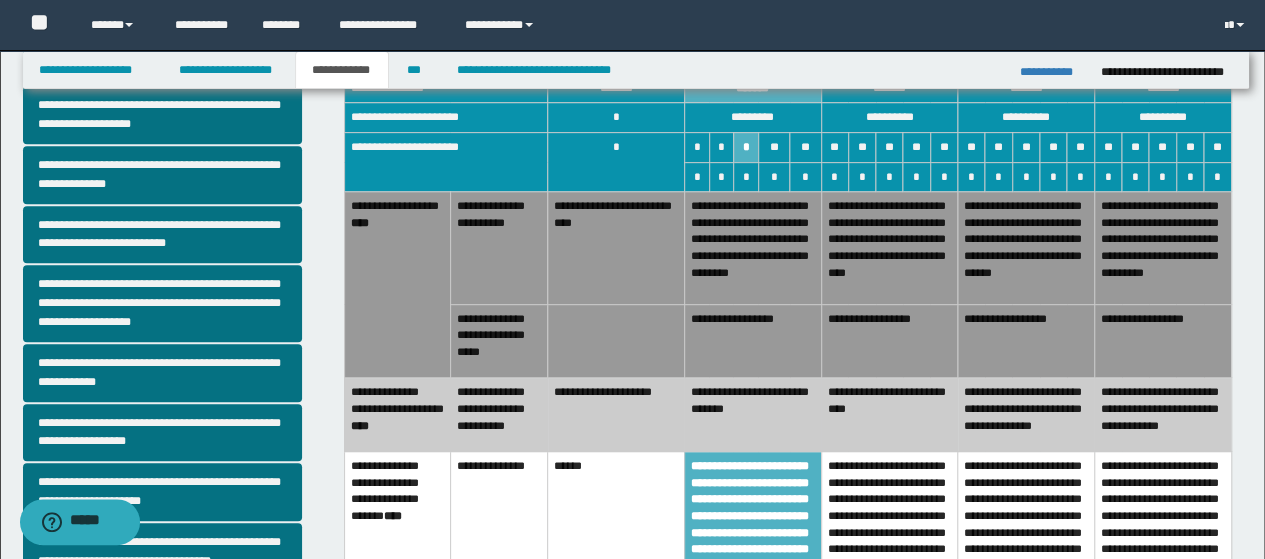 click on "**********" at bounding box center (752, 341) 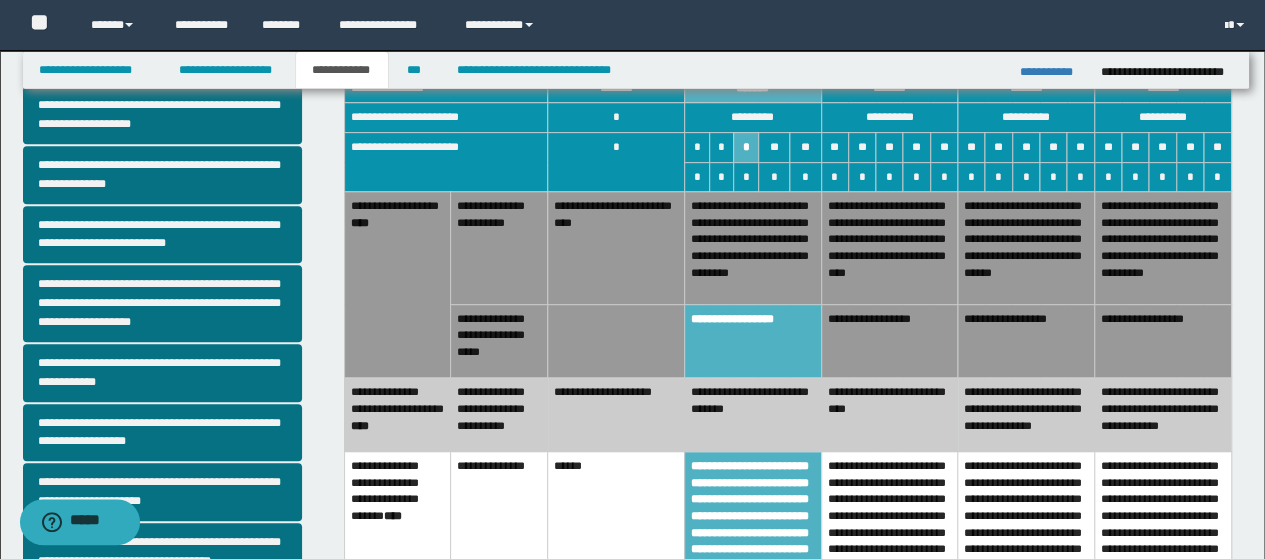 click on "**********" at bounding box center [752, 248] 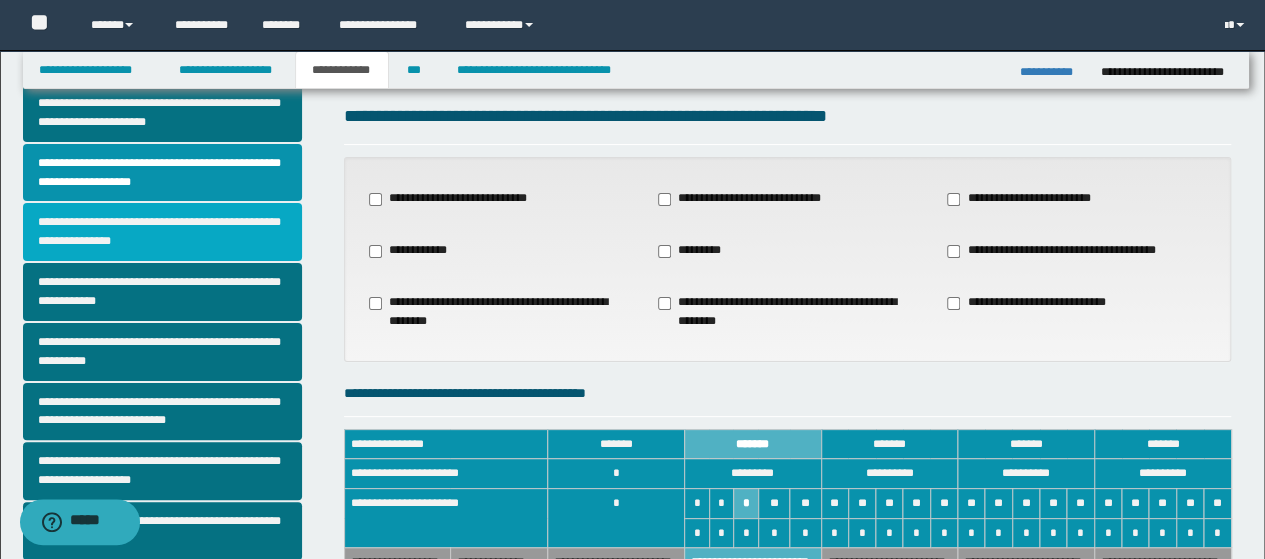scroll, scrollTop: 0, scrollLeft: 0, axis: both 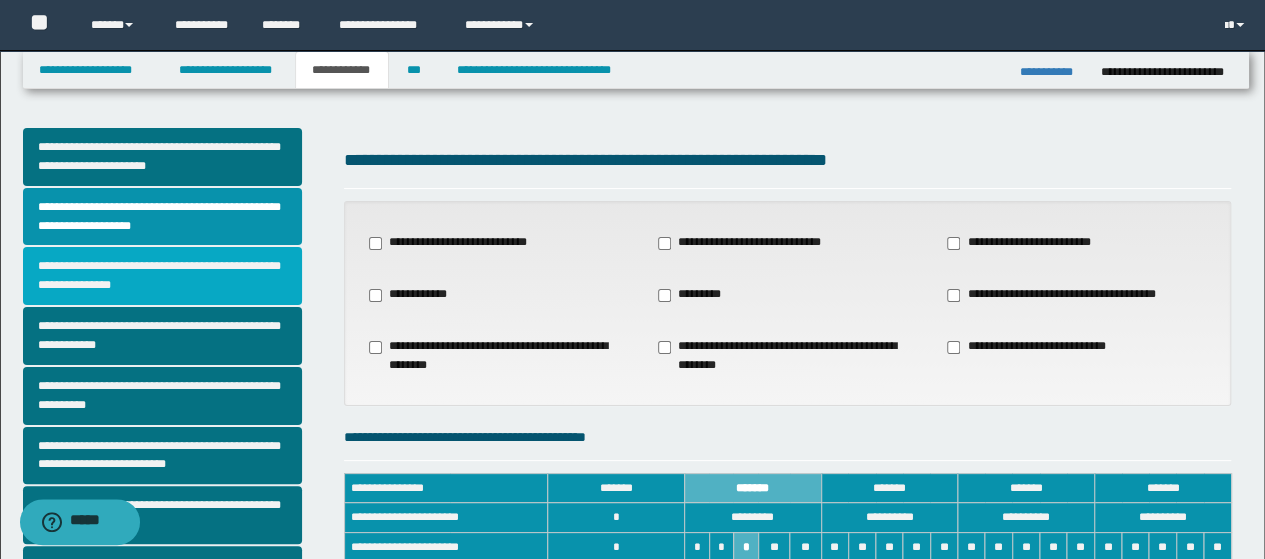 click on "**********" at bounding box center [162, 276] 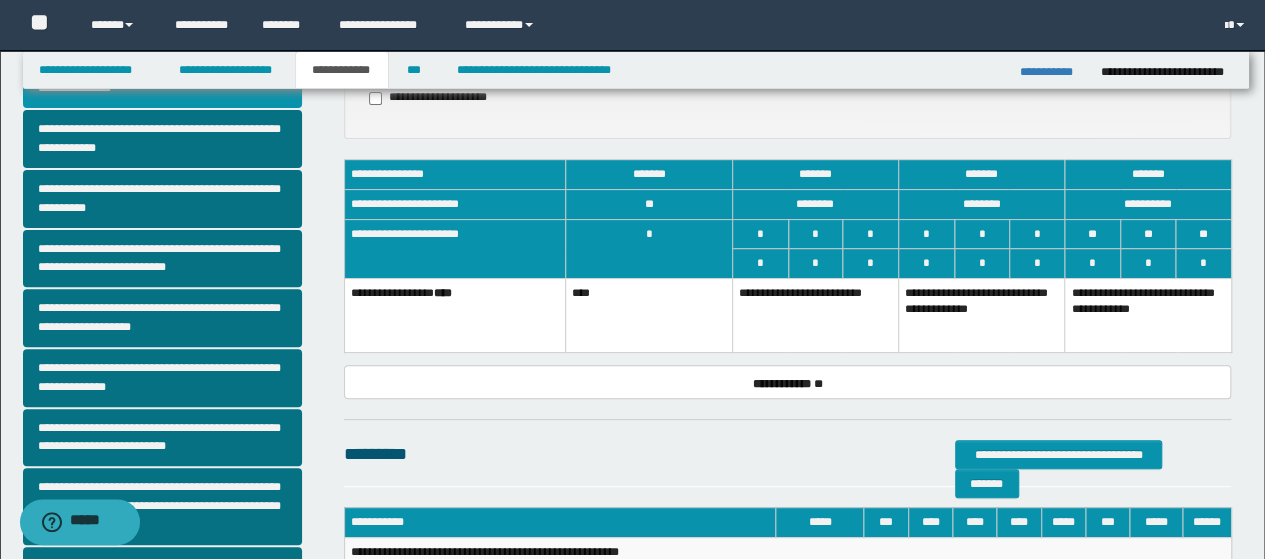 scroll, scrollTop: 200, scrollLeft: 0, axis: vertical 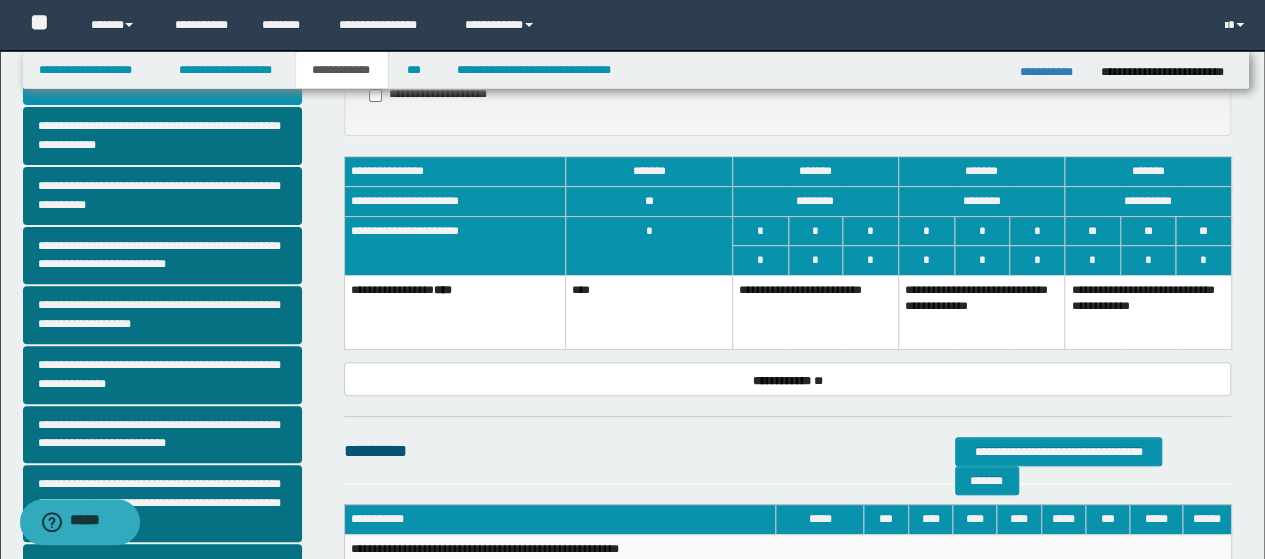 click on "**********" at bounding box center (1148, 312) 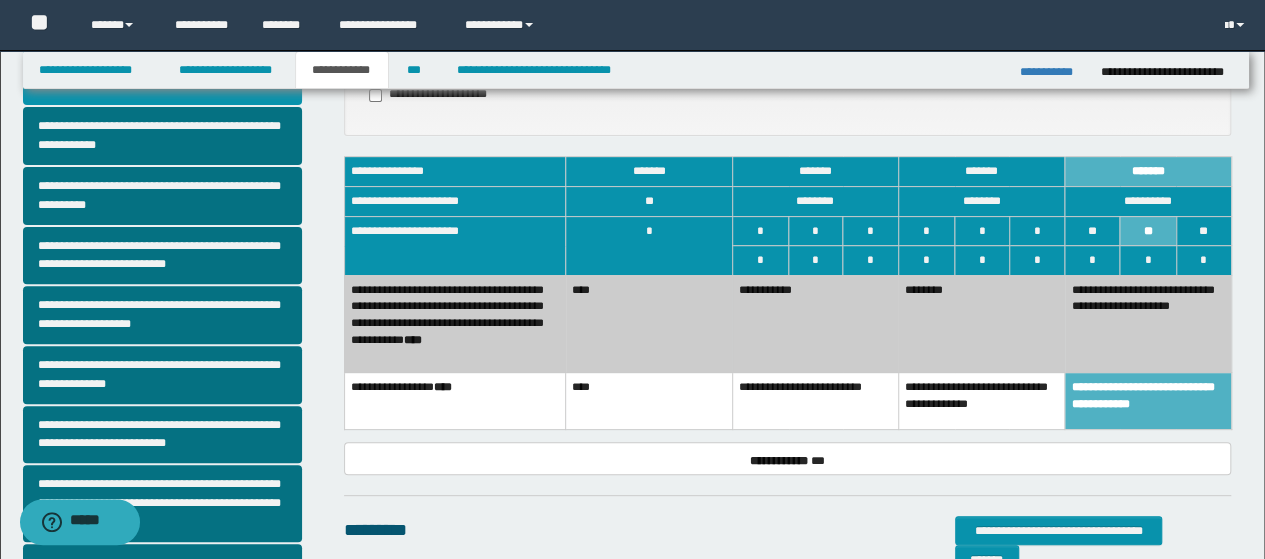 click on "**********" at bounding box center [1148, 323] 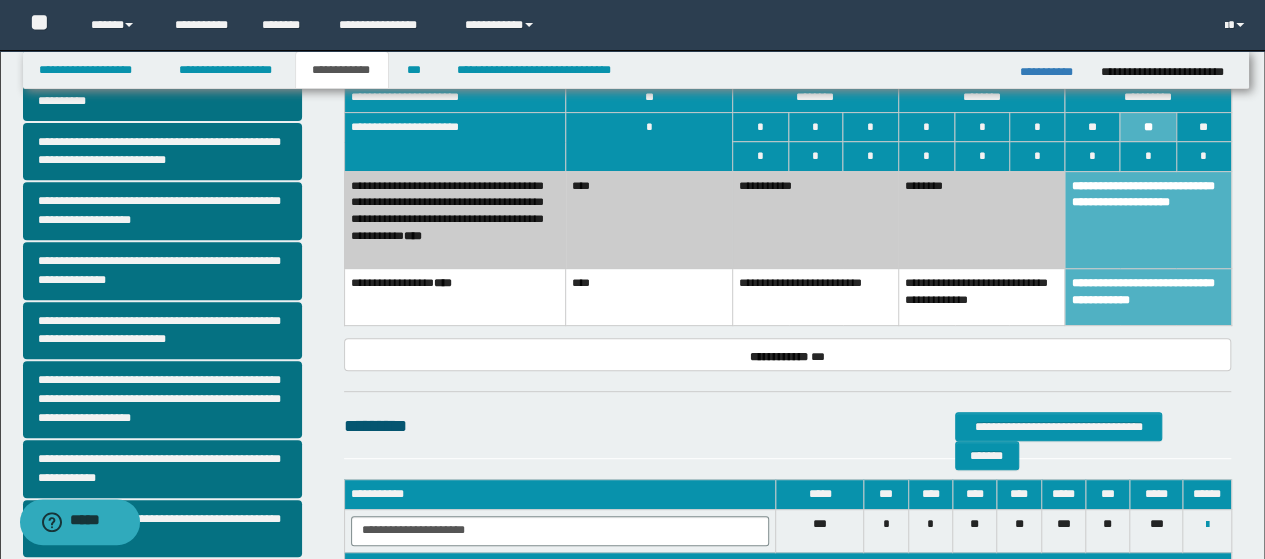 scroll, scrollTop: 400, scrollLeft: 0, axis: vertical 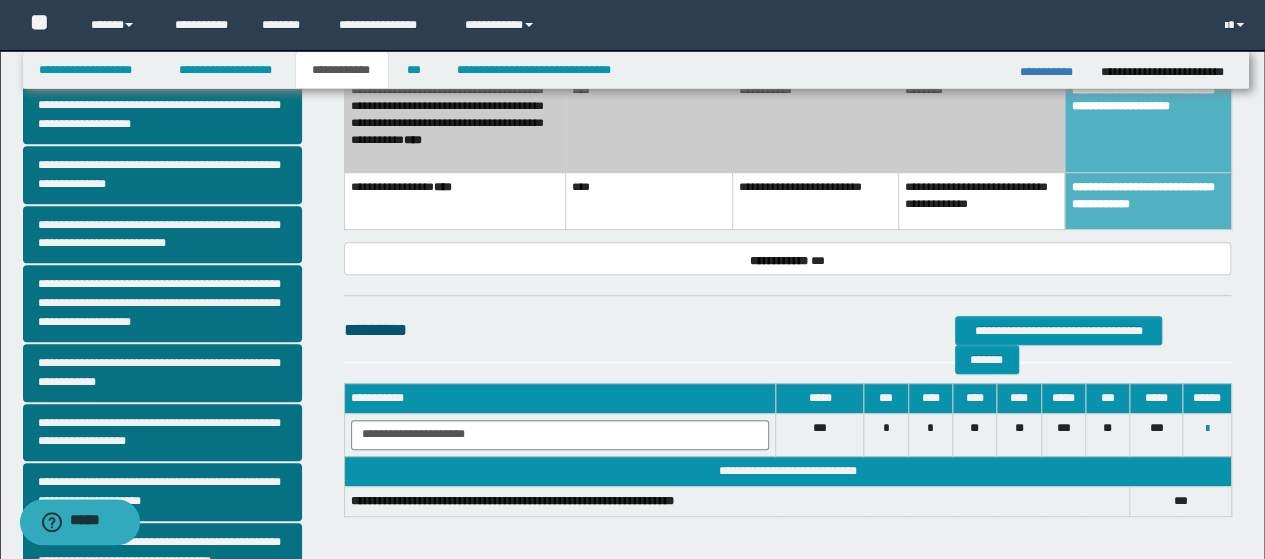 click on "**********" at bounding box center [342, 70] 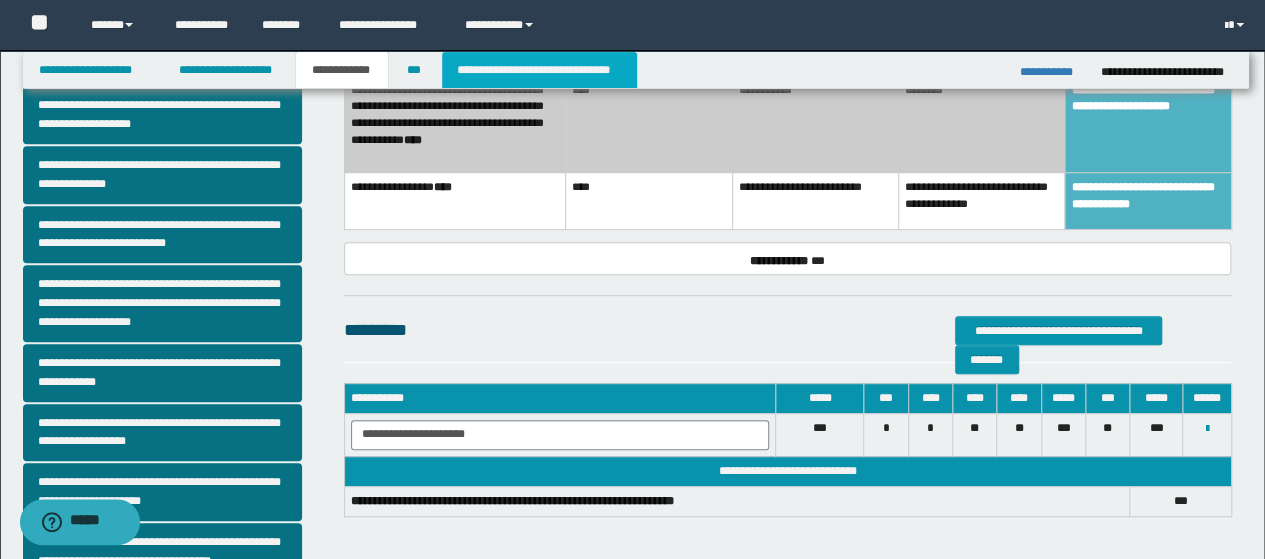 click on "**********" at bounding box center (539, 70) 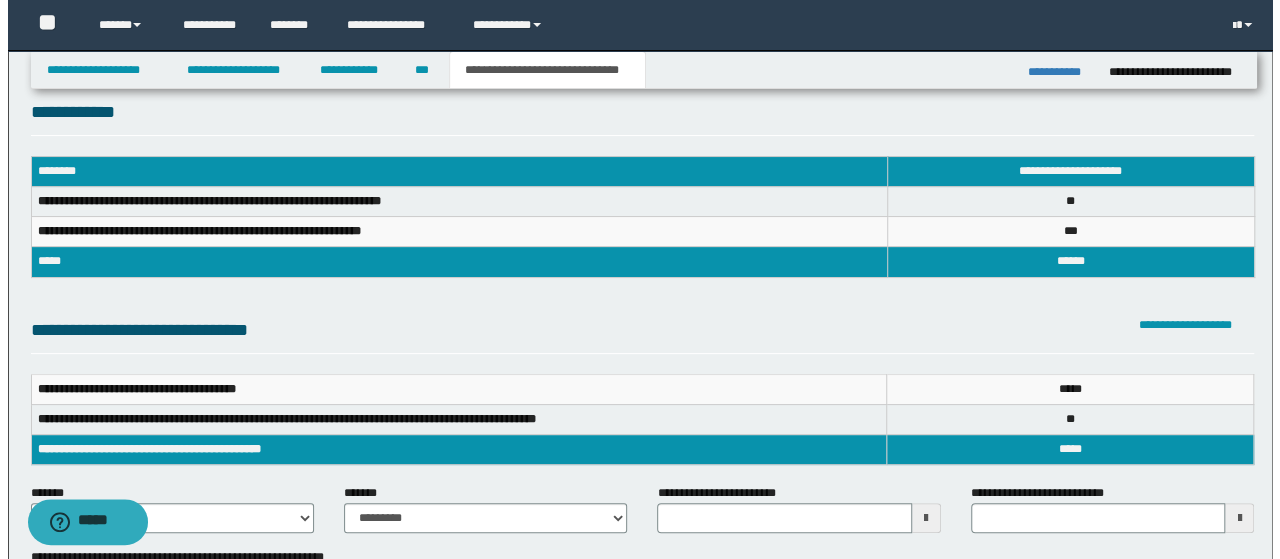 scroll, scrollTop: 0, scrollLeft: 0, axis: both 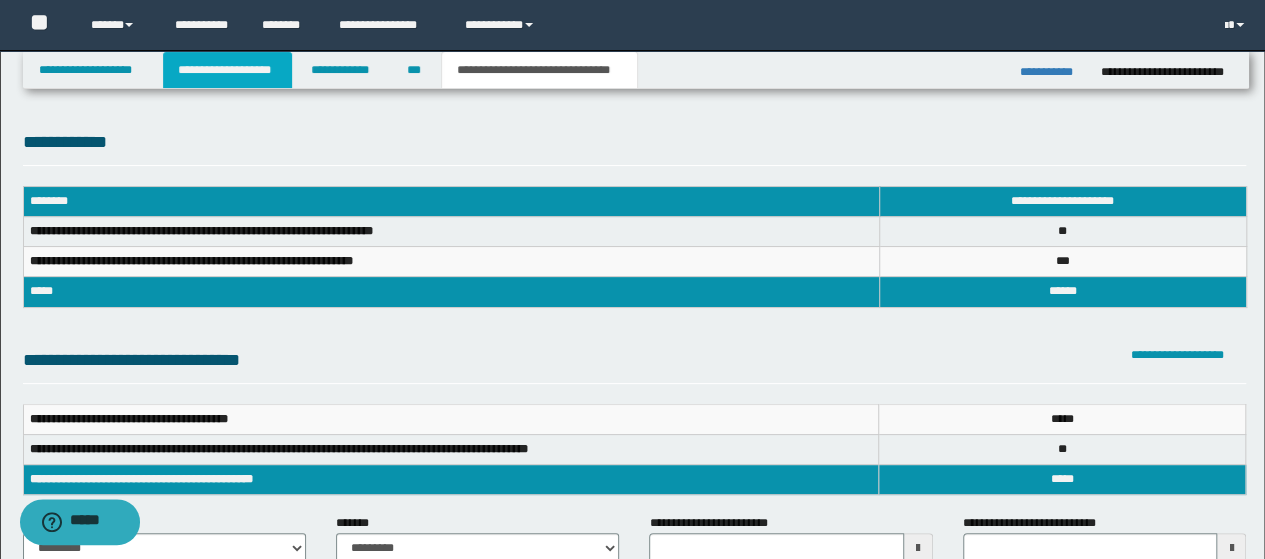 click on "**********" at bounding box center [227, 70] 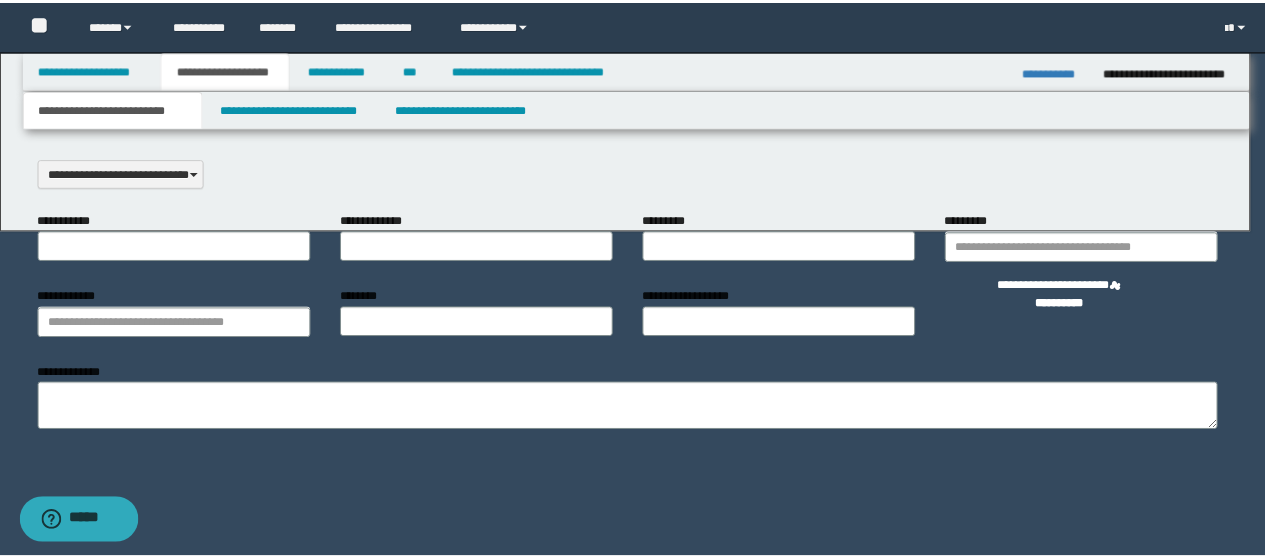 scroll, scrollTop: 0, scrollLeft: 0, axis: both 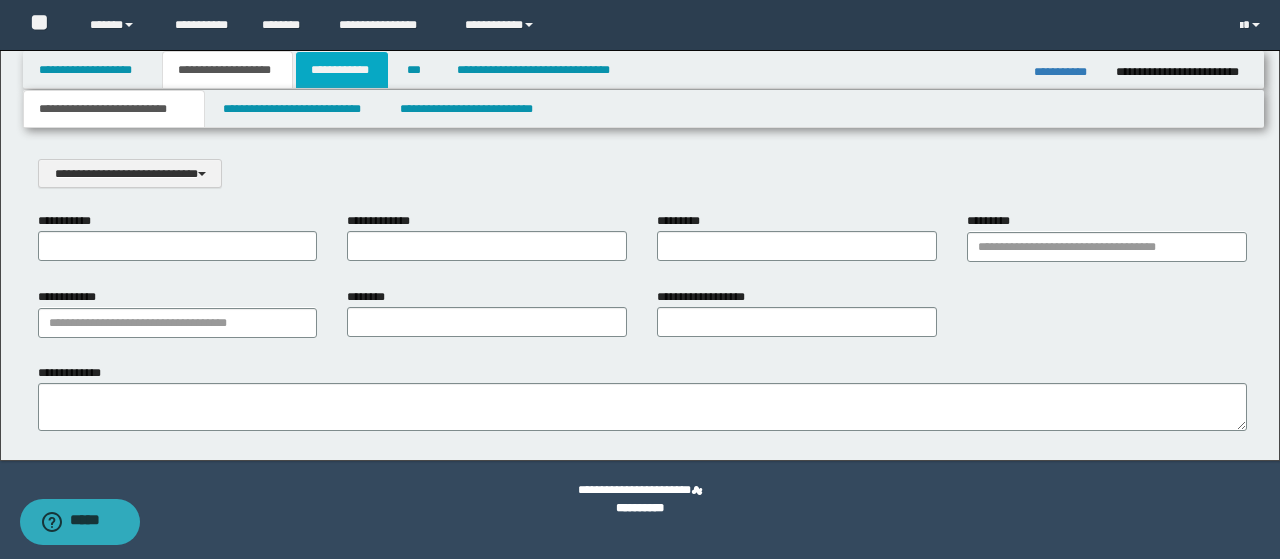 click on "**********" at bounding box center (342, 70) 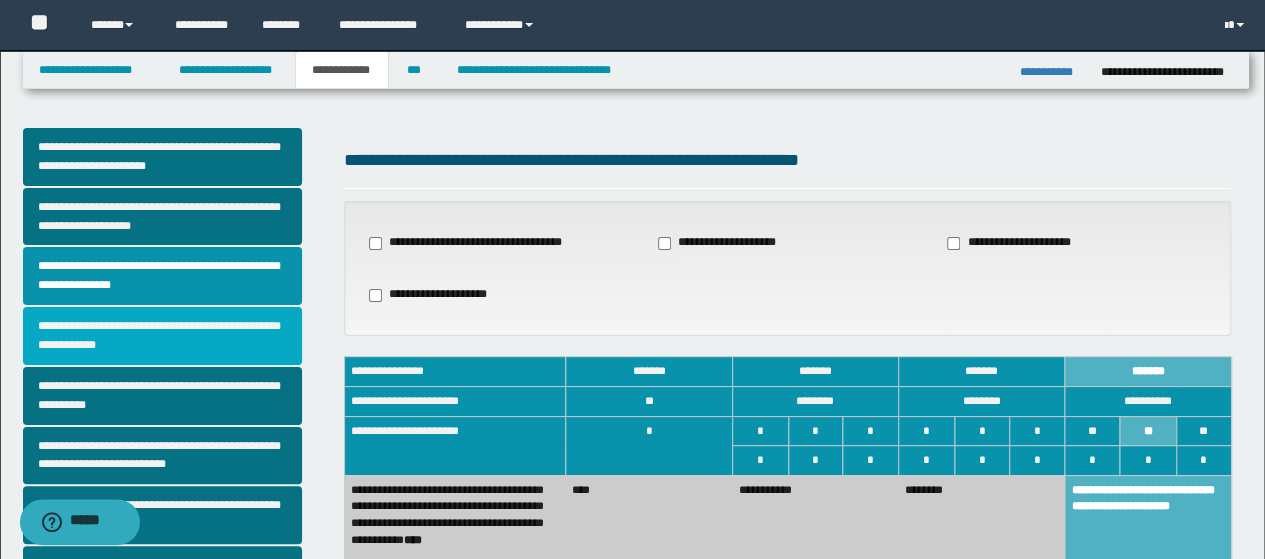 click on "**********" at bounding box center (162, 336) 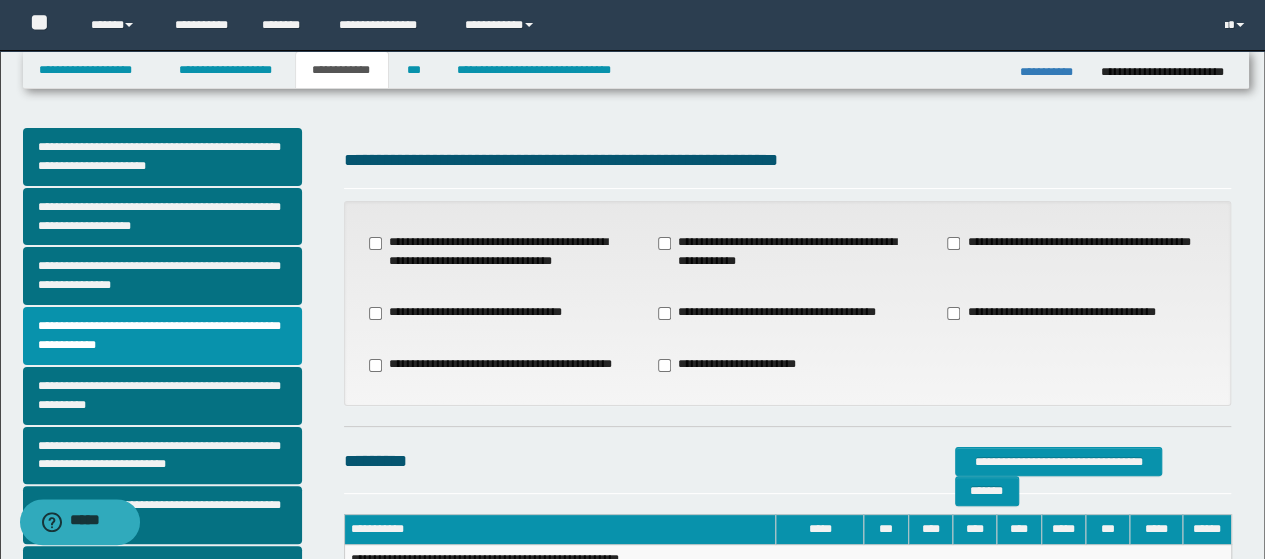 click on "**********" at bounding box center [787, 252] 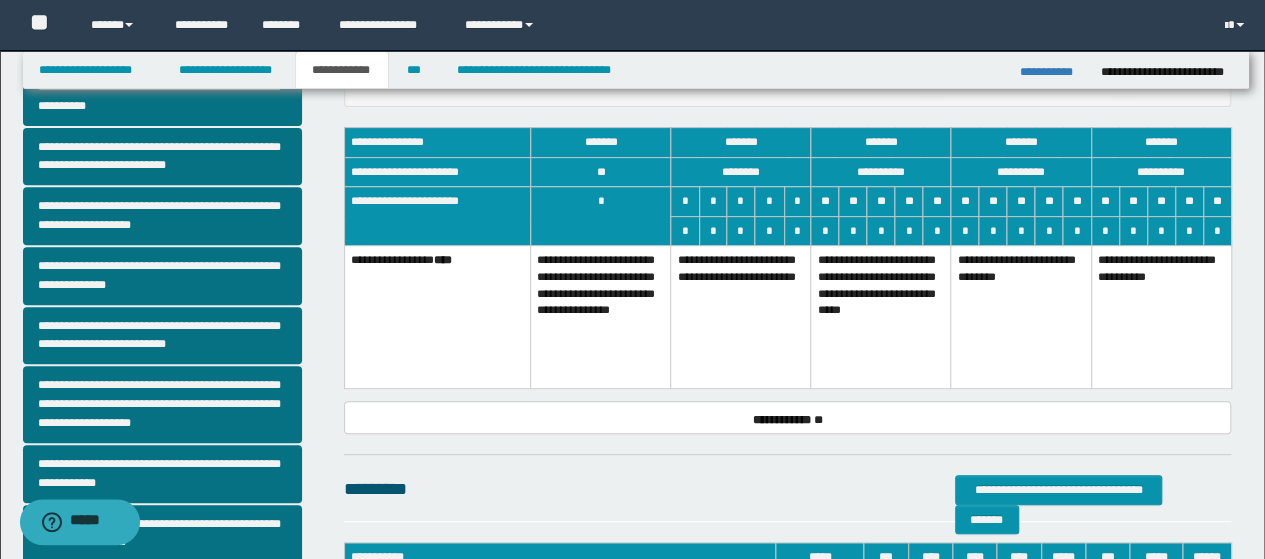 scroll, scrollTop: 300, scrollLeft: 0, axis: vertical 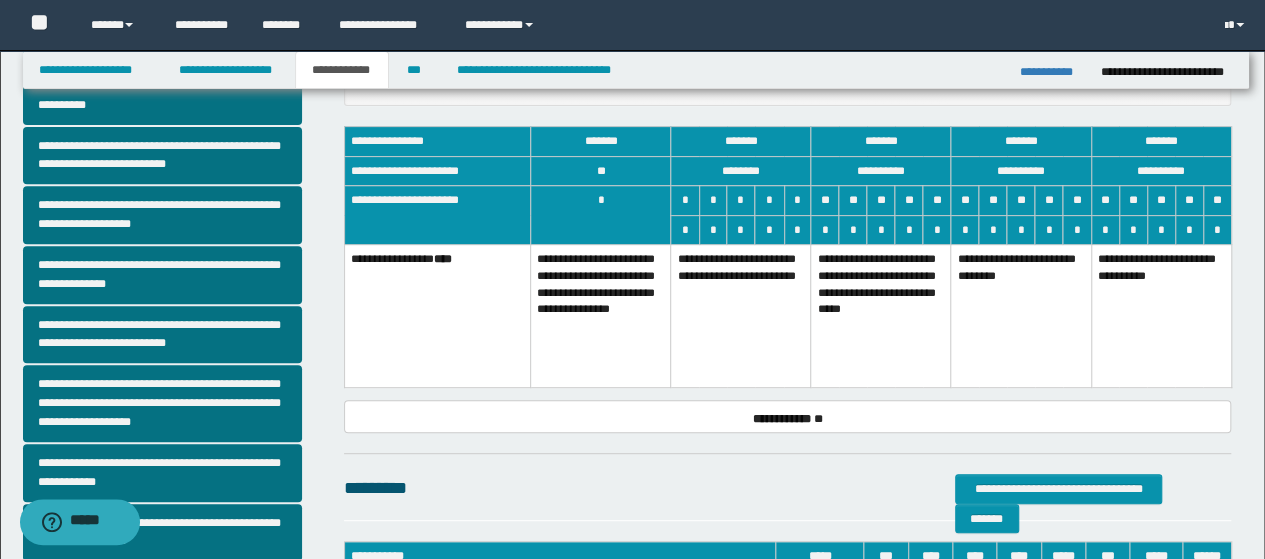 click on "**********" at bounding box center (881, 316) 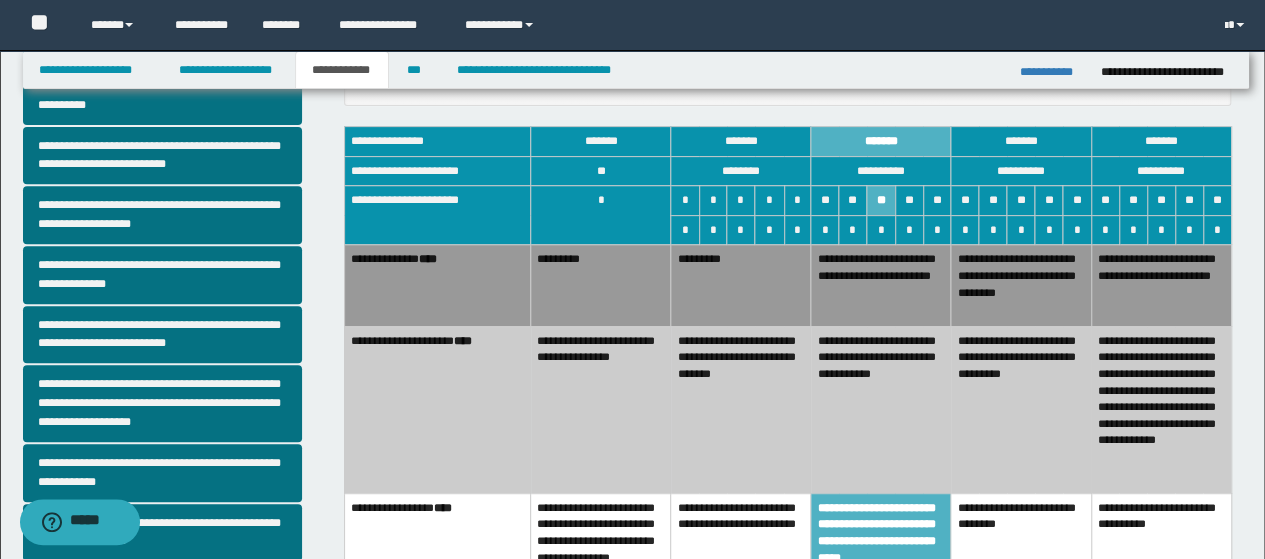 click on "**********" at bounding box center [881, 409] 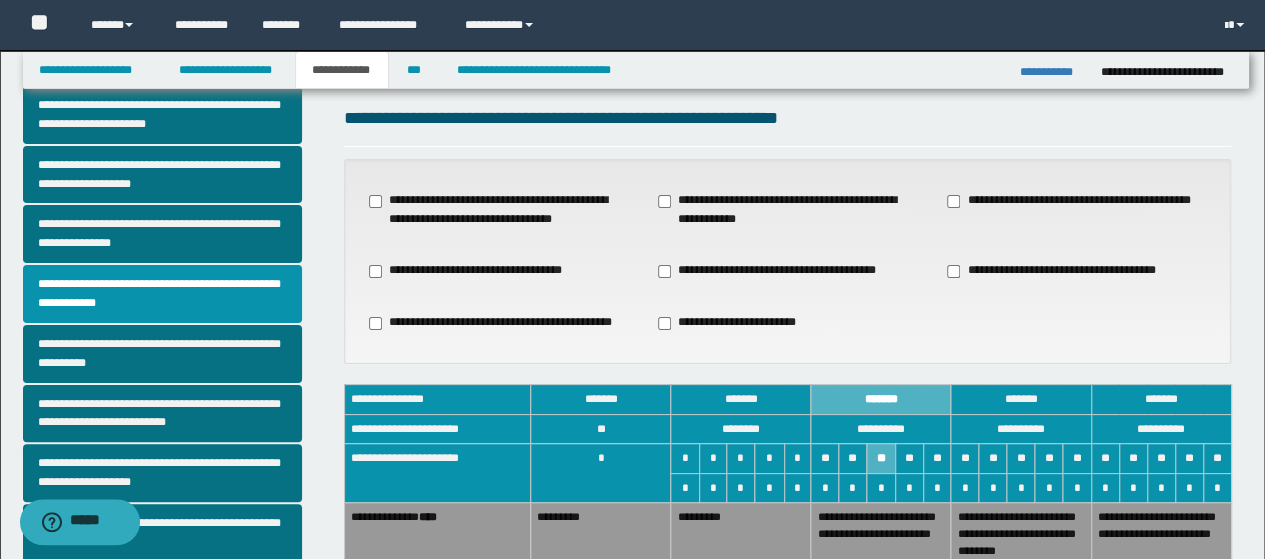 scroll, scrollTop: 0, scrollLeft: 0, axis: both 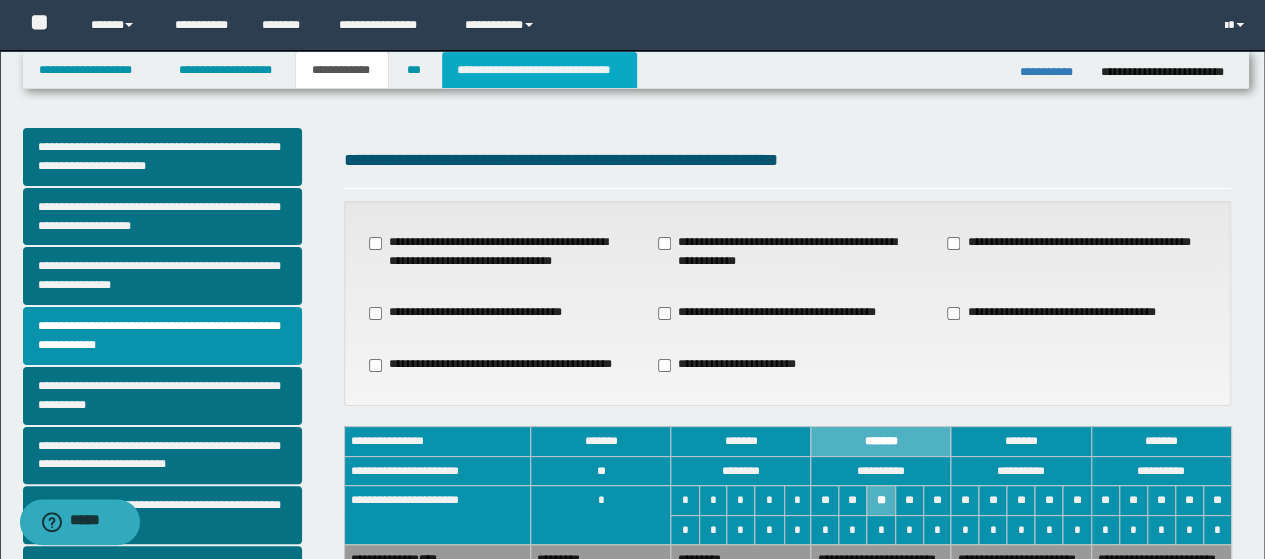 click on "**********" at bounding box center [539, 70] 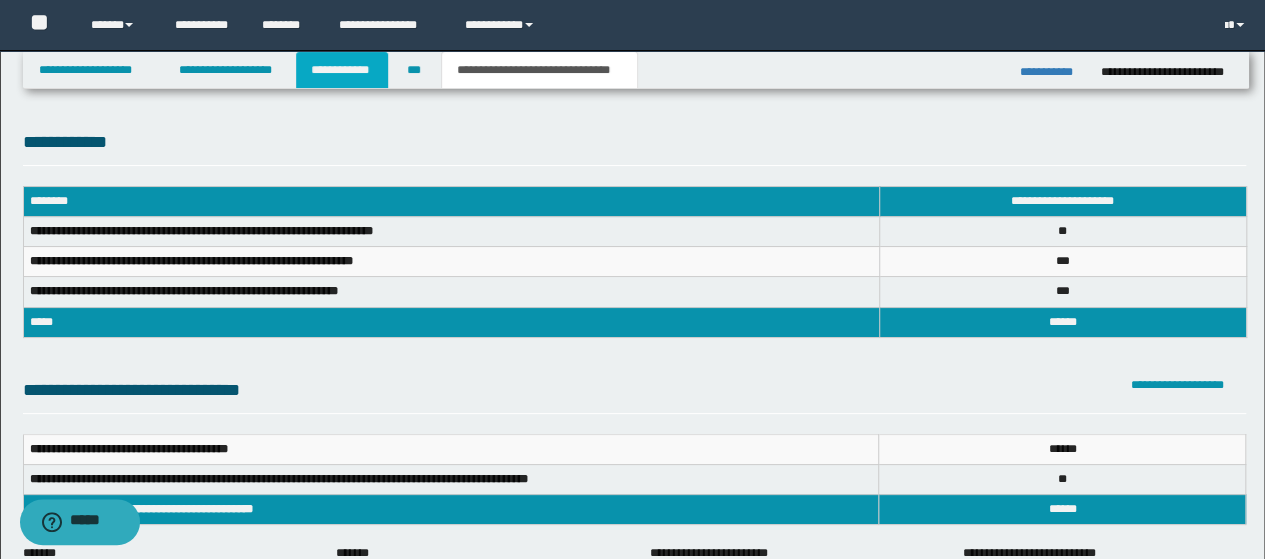 click on "**********" at bounding box center [342, 70] 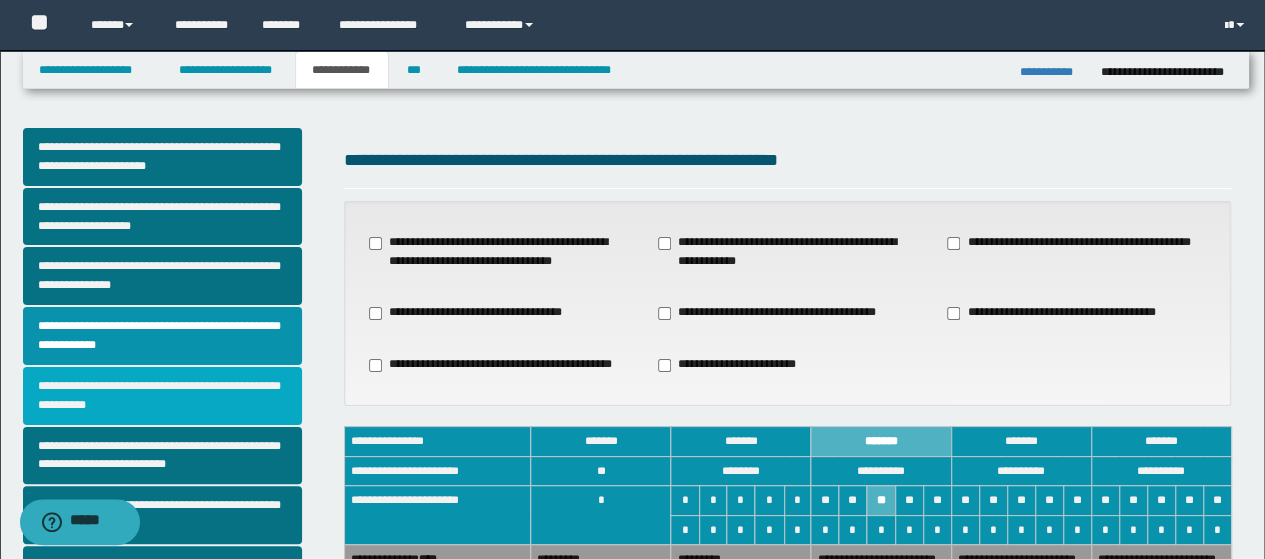 scroll, scrollTop: 100, scrollLeft: 0, axis: vertical 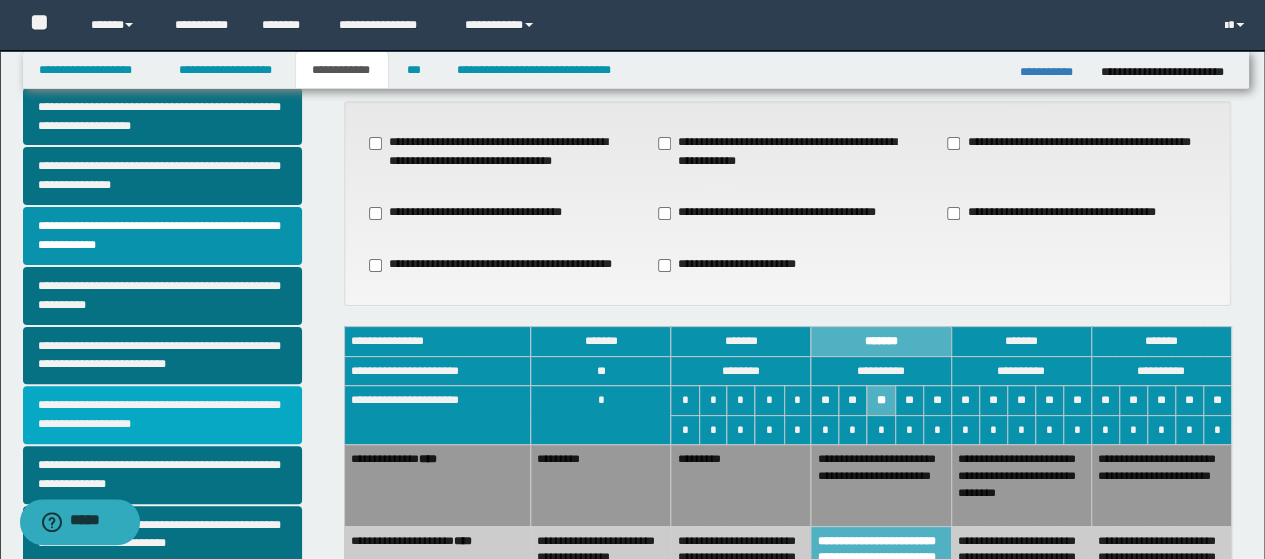 click on "**********" at bounding box center (162, 415) 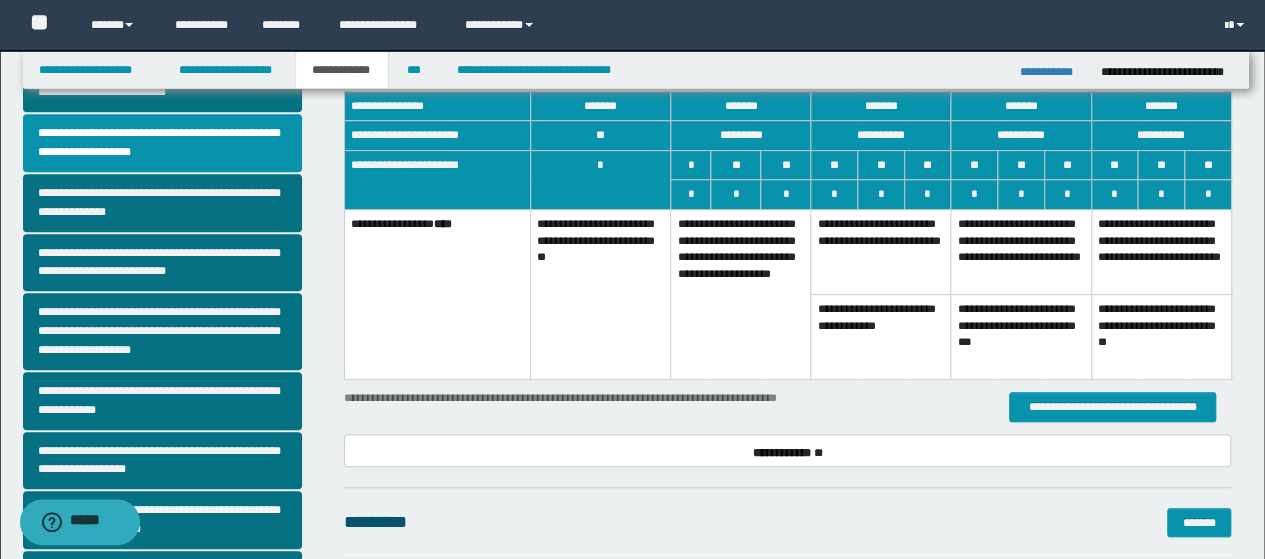 scroll, scrollTop: 400, scrollLeft: 0, axis: vertical 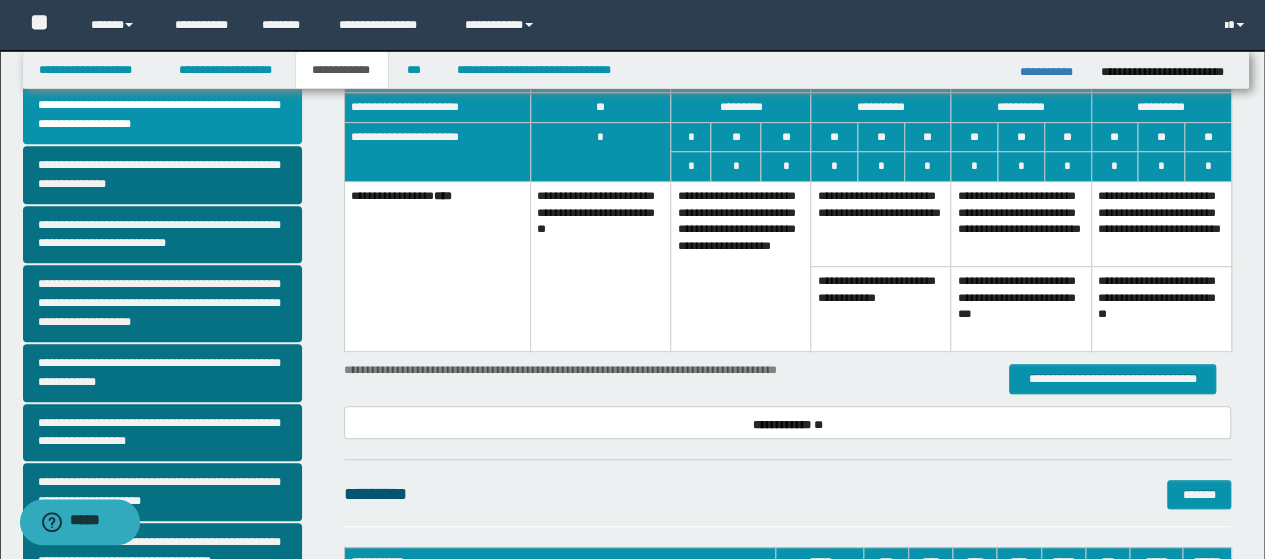 click on "**********" at bounding box center [881, 309] 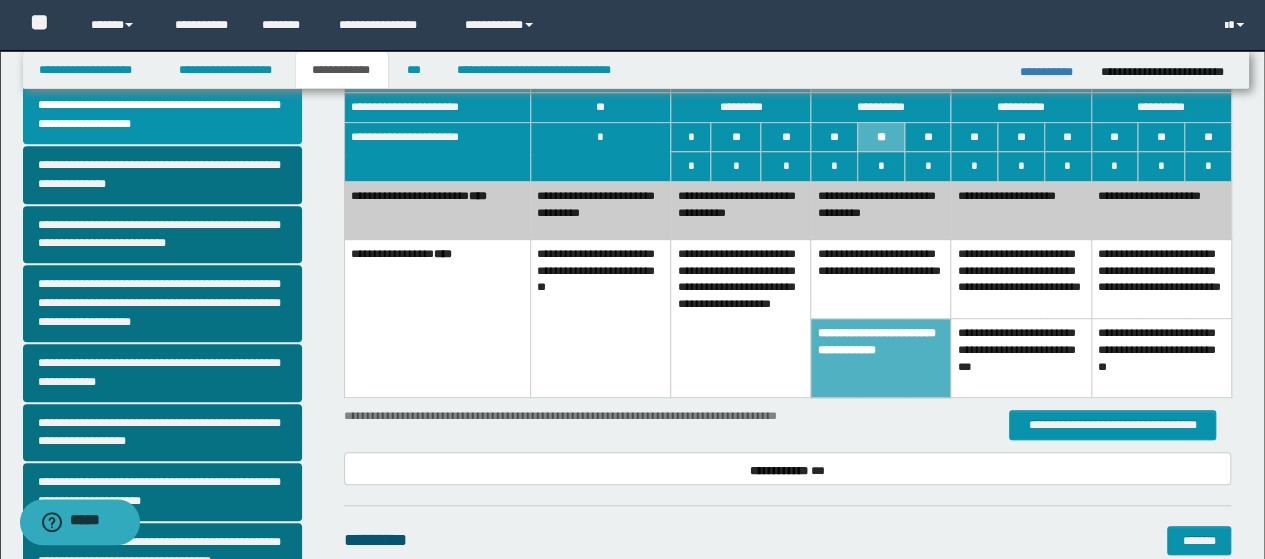 scroll, scrollTop: 300, scrollLeft: 0, axis: vertical 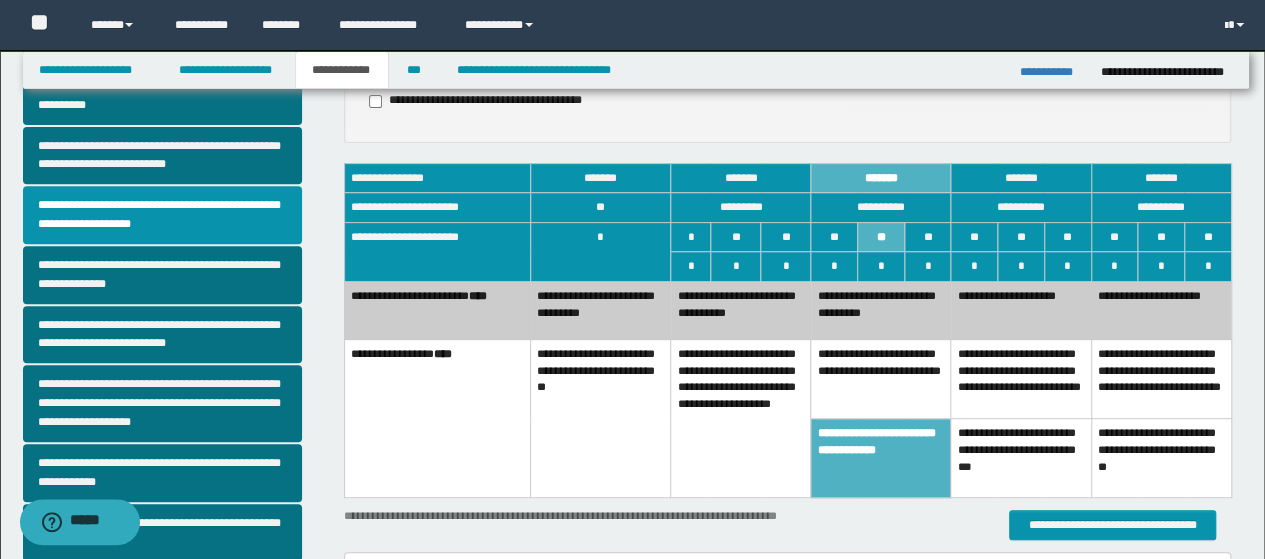 click on "**********" at bounding box center (881, 379) 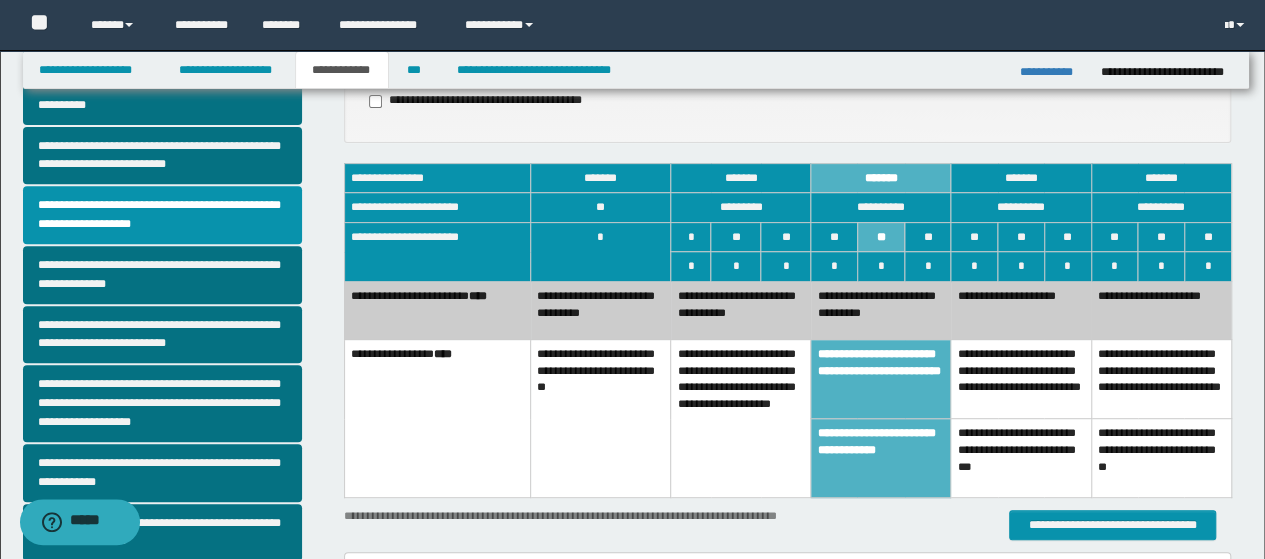 click on "**********" at bounding box center (601, 311) 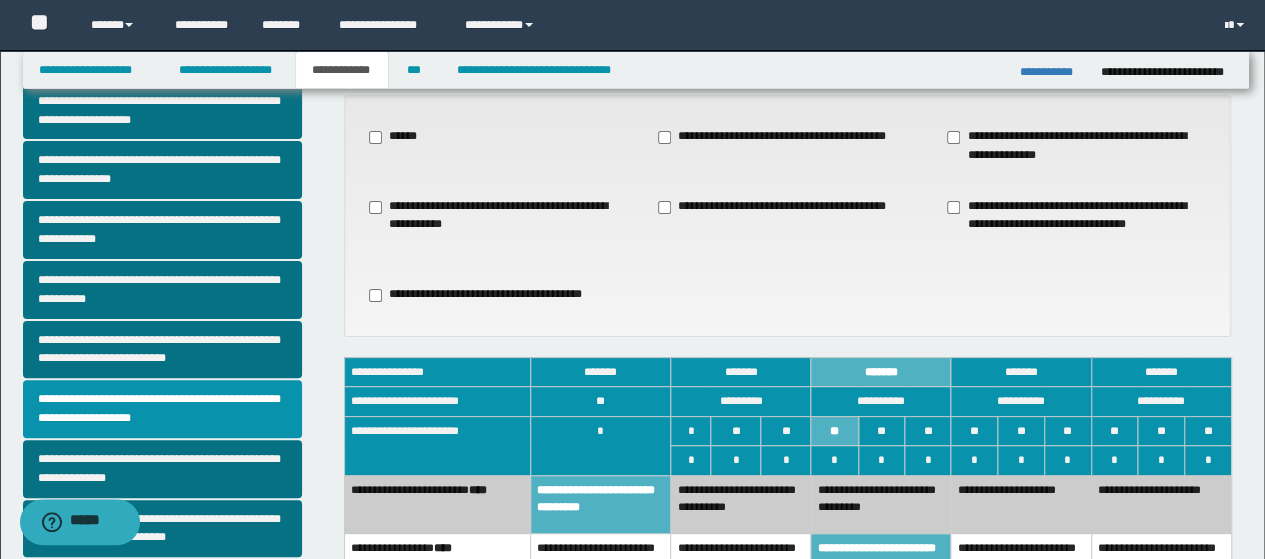 scroll, scrollTop: 0, scrollLeft: 0, axis: both 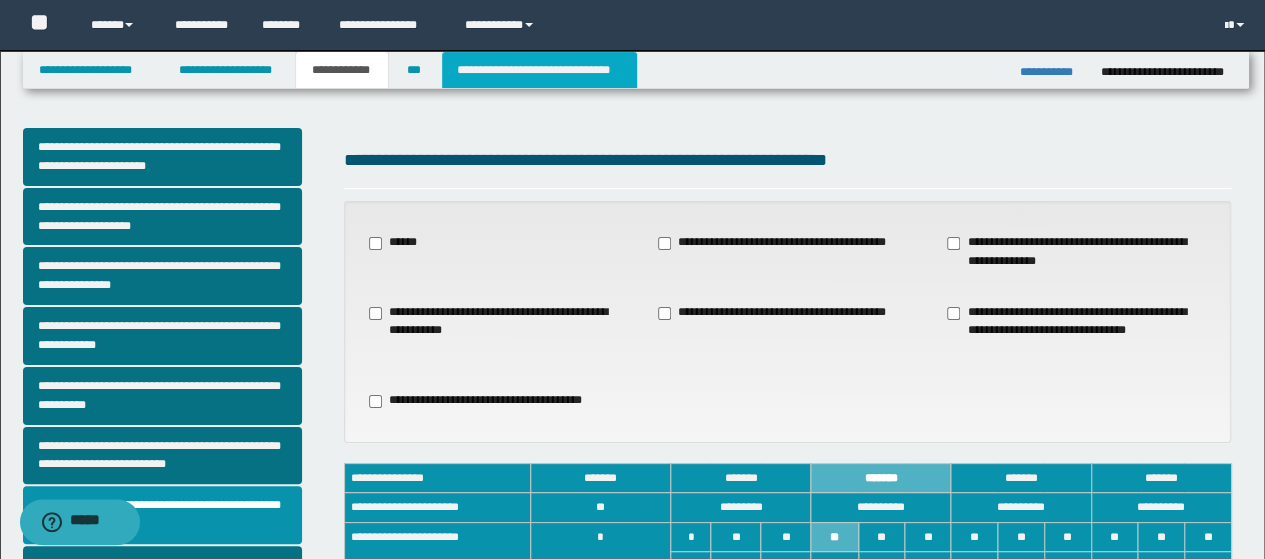 click on "**********" at bounding box center (539, 70) 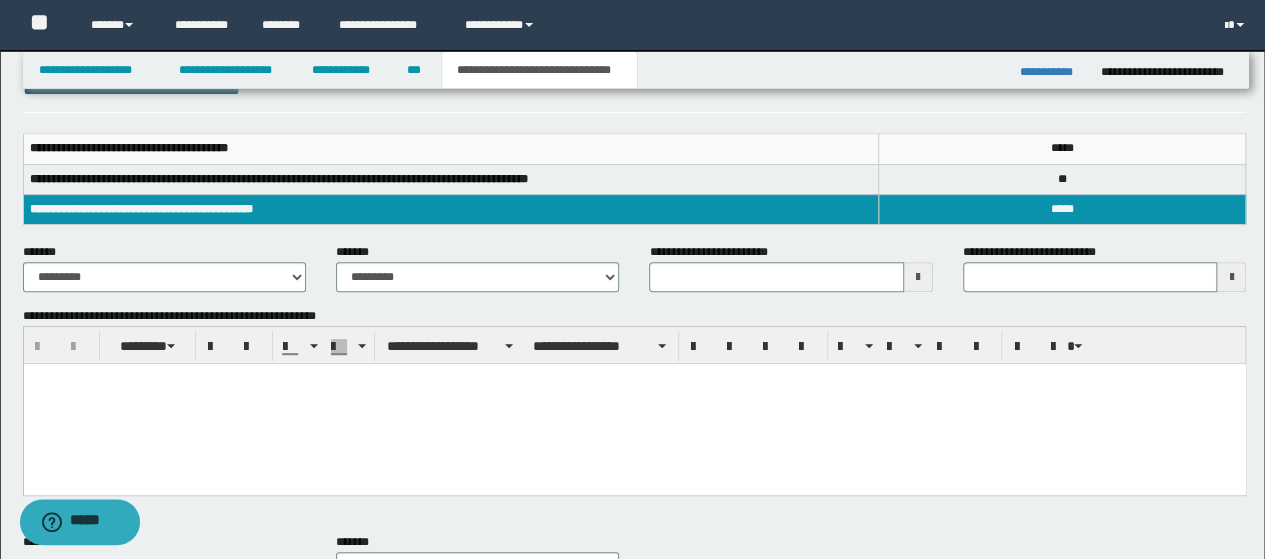 scroll, scrollTop: 300, scrollLeft: 0, axis: vertical 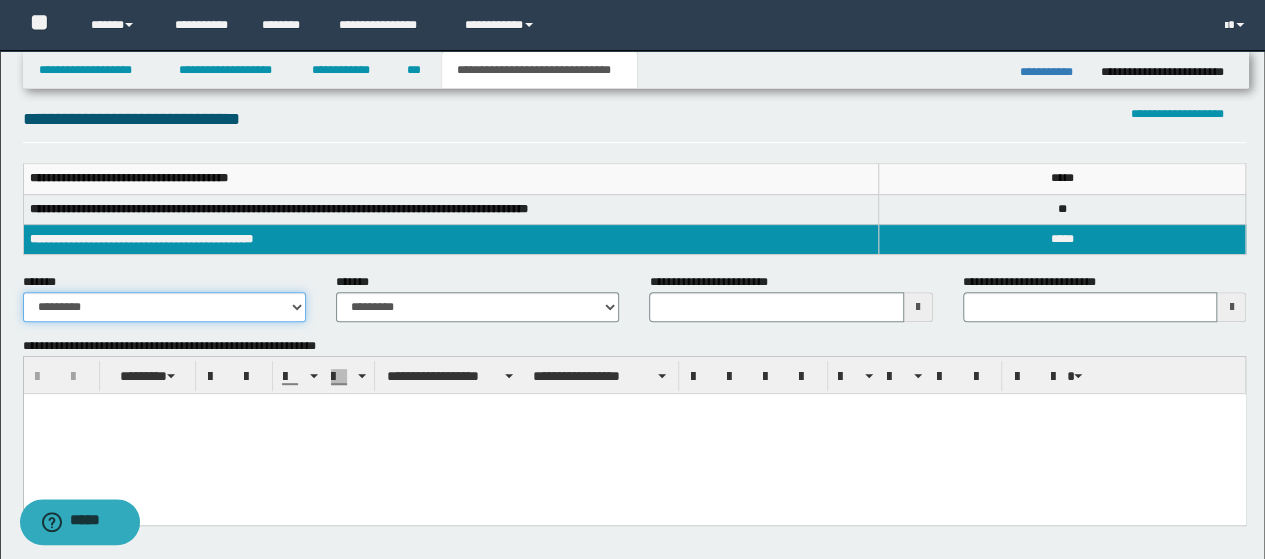 click on "**********" at bounding box center (164, 307) 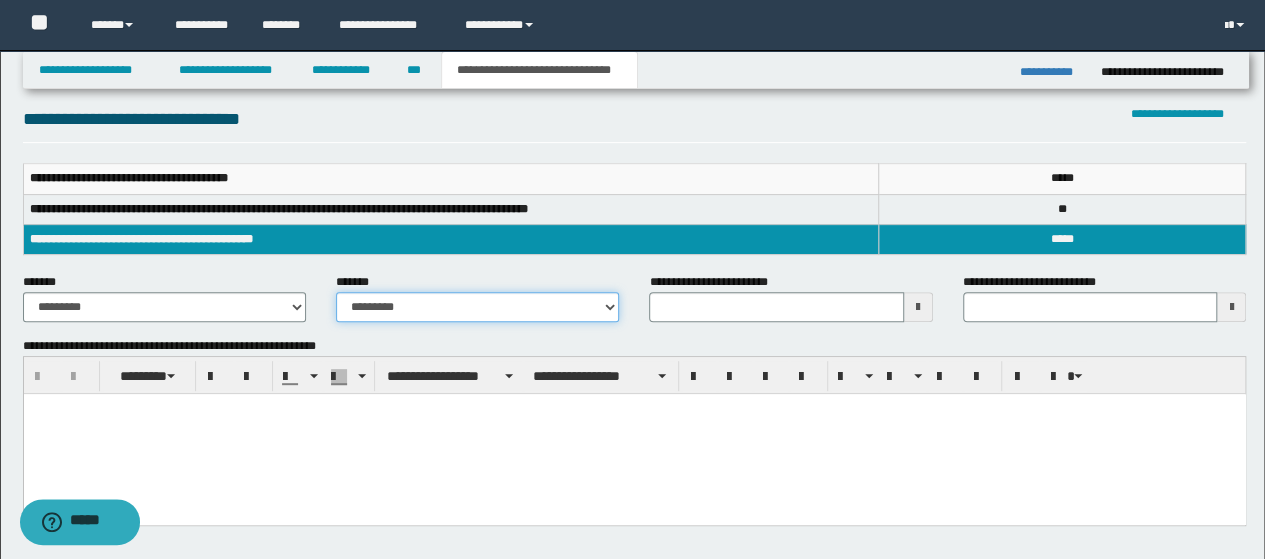 click on "**********" at bounding box center (477, 307) 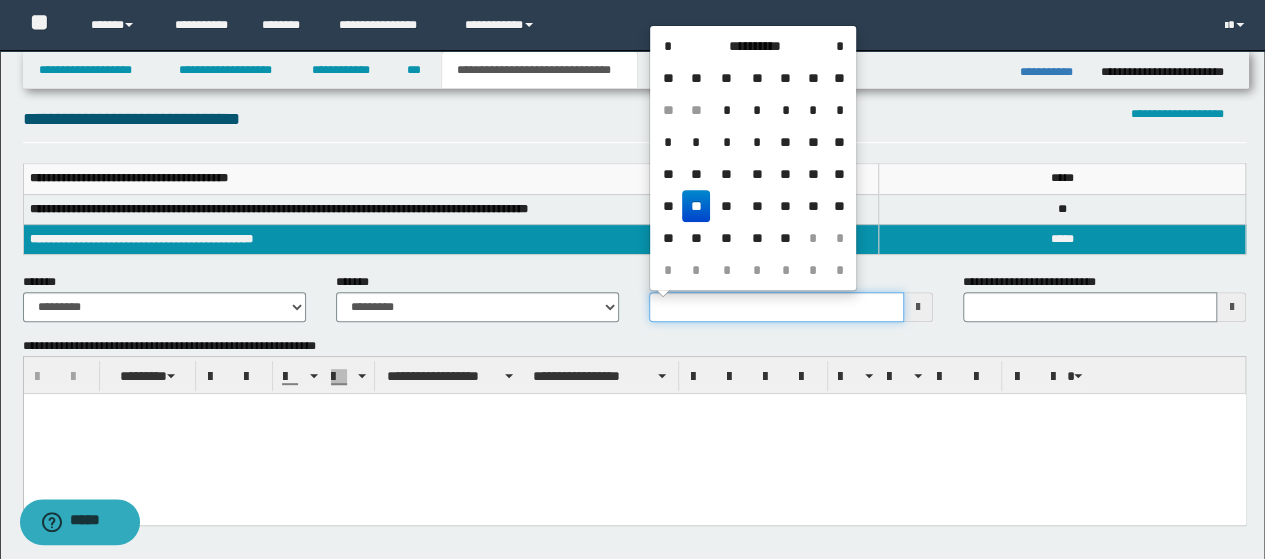 click on "**********" at bounding box center [776, 307] 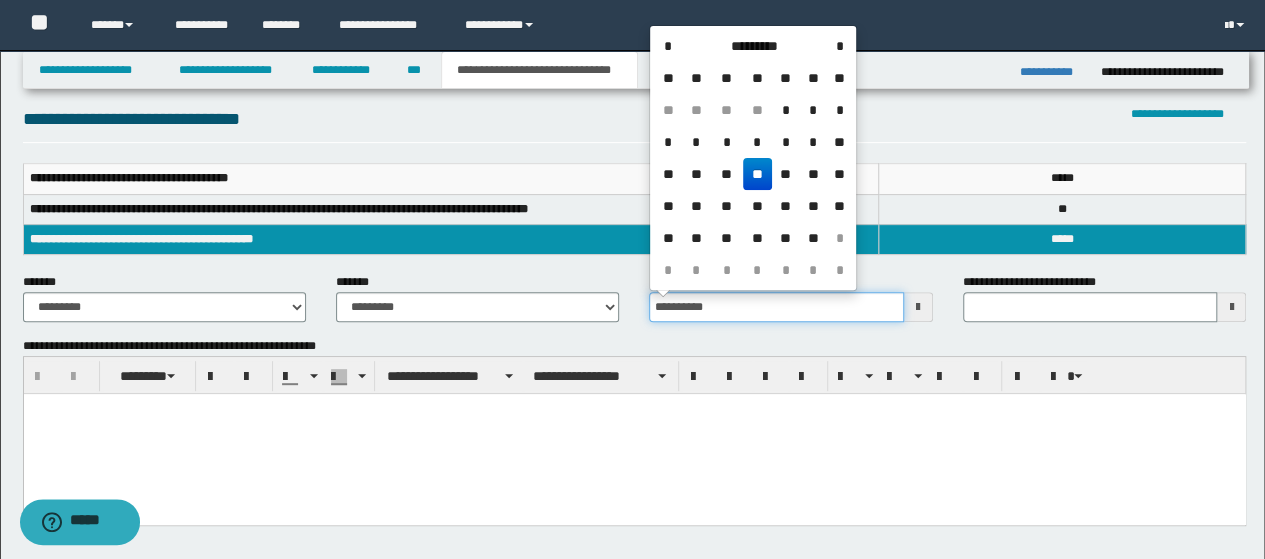 type on "**********" 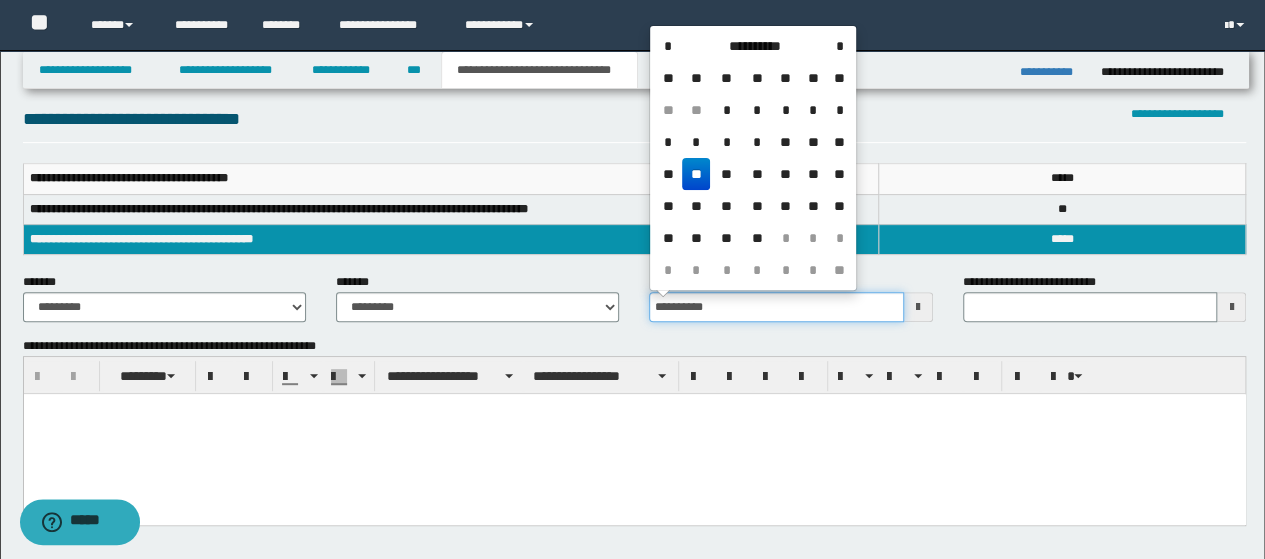 type 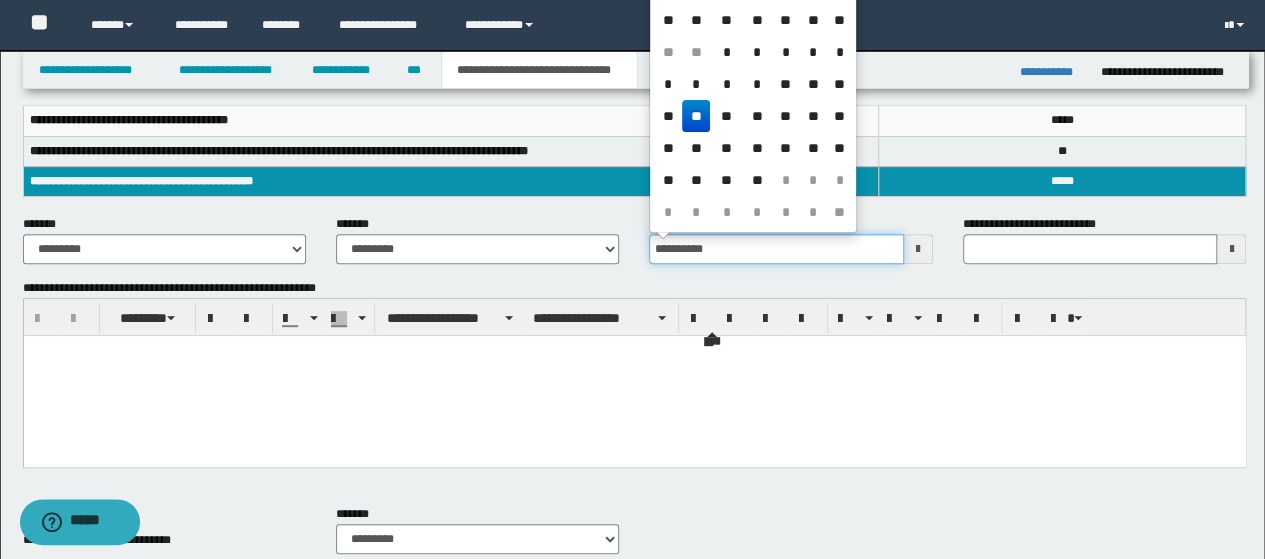scroll, scrollTop: 400, scrollLeft: 0, axis: vertical 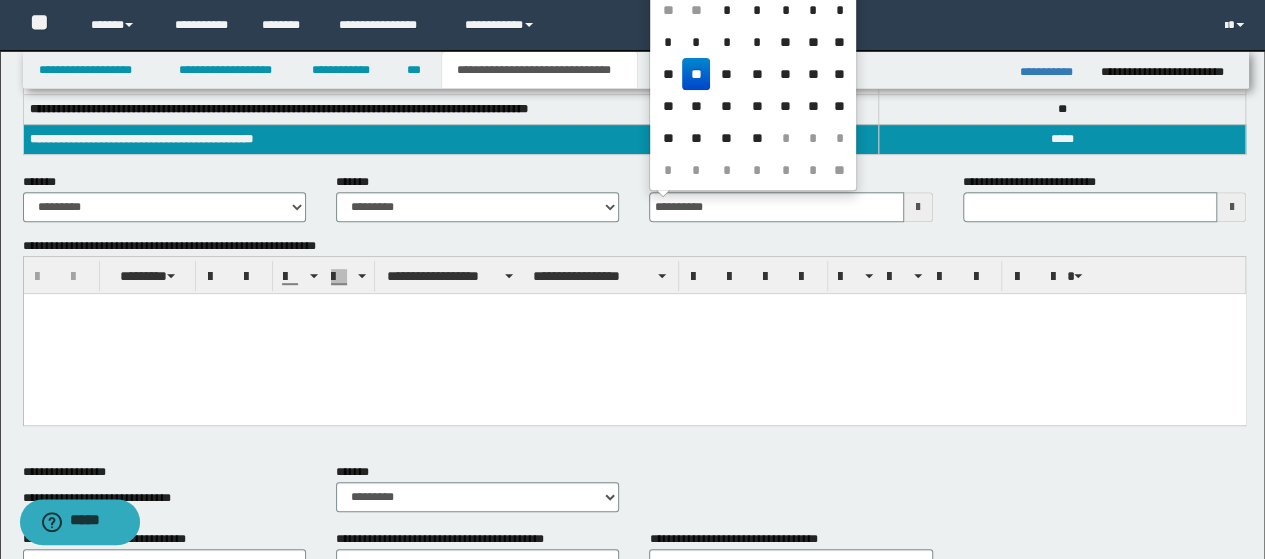 click at bounding box center [634, 309] 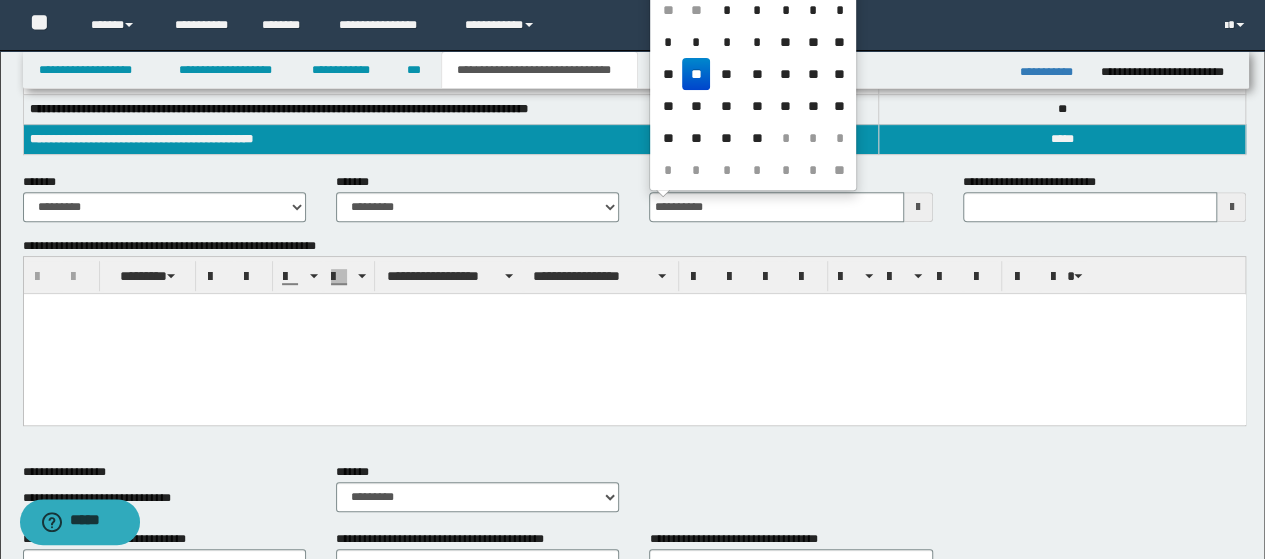 type 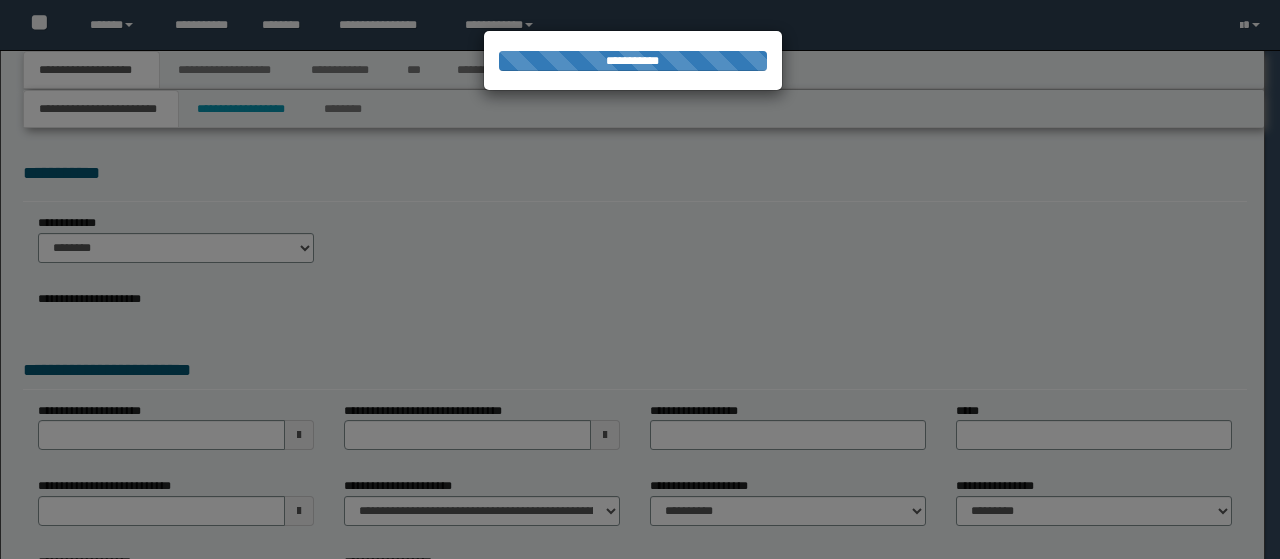scroll, scrollTop: 0, scrollLeft: 0, axis: both 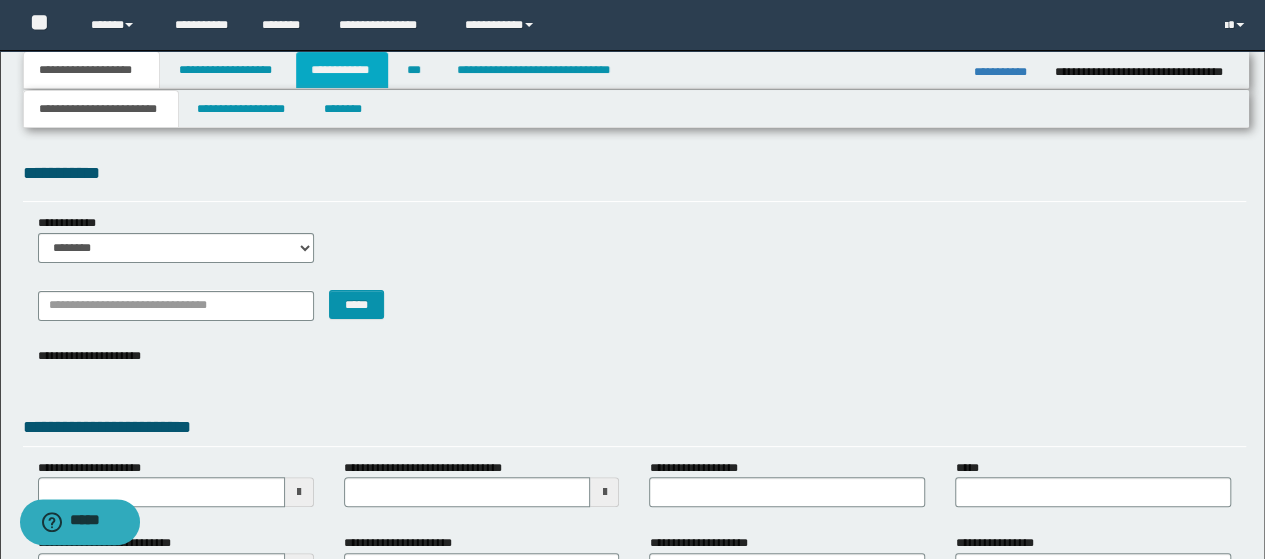 click on "**********" at bounding box center [342, 70] 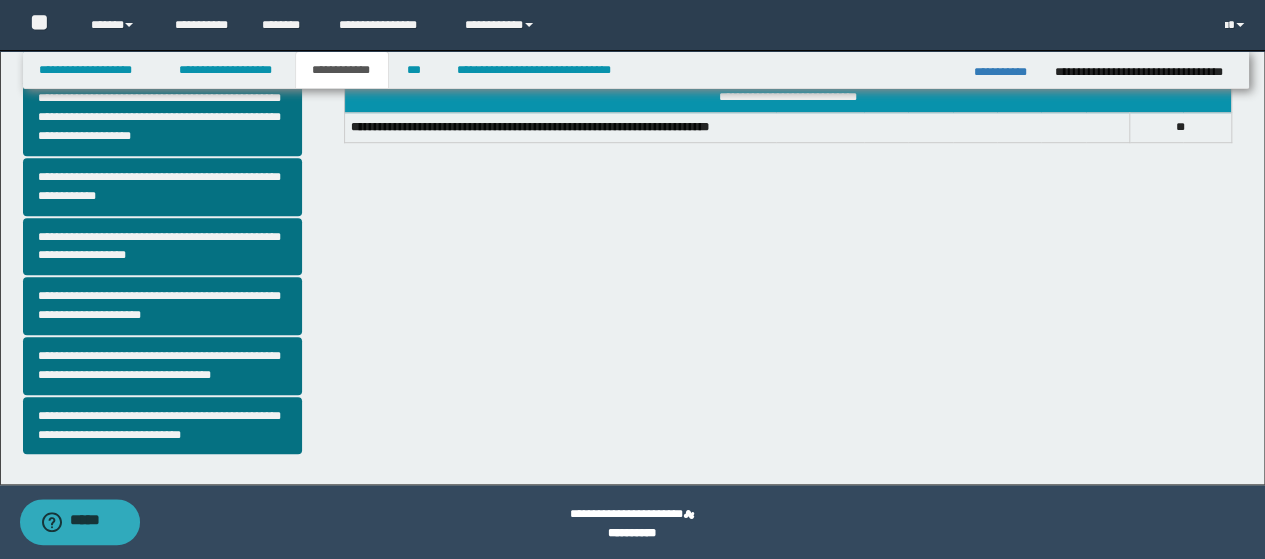 scroll, scrollTop: 589, scrollLeft: 0, axis: vertical 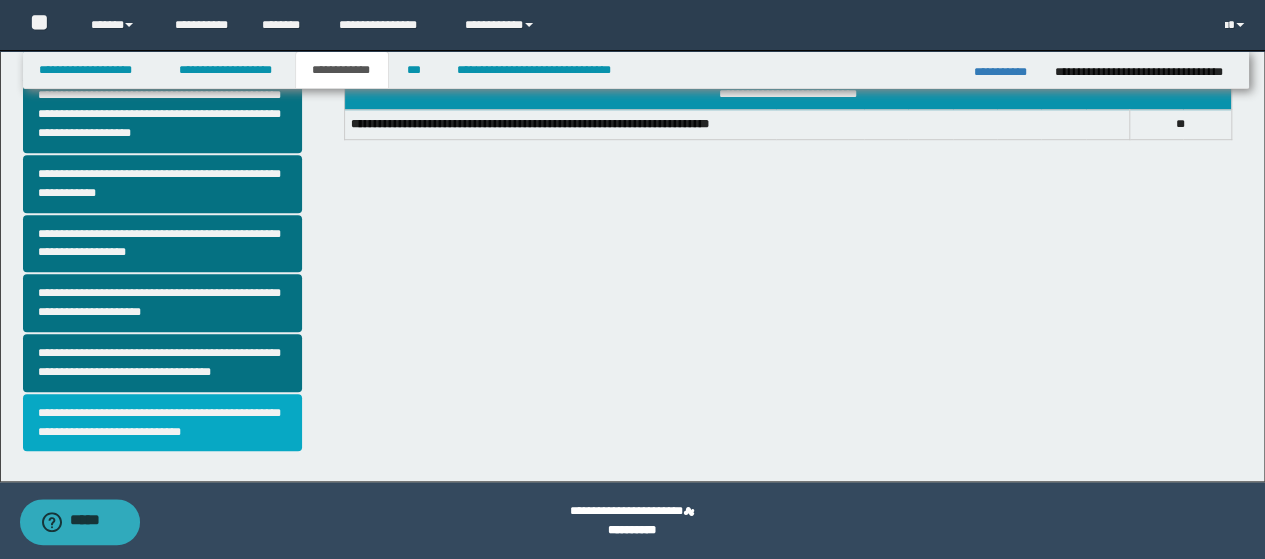 click on "**********" at bounding box center [162, 423] 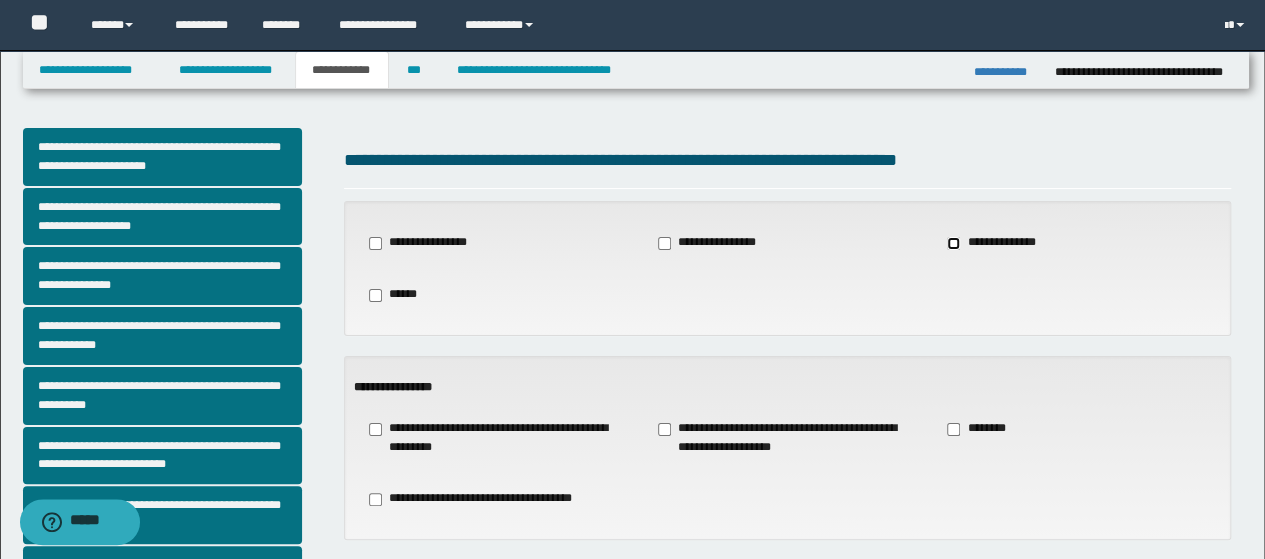 scroll, scrollTop: 100, scrollLeft: 0, axis: vertical 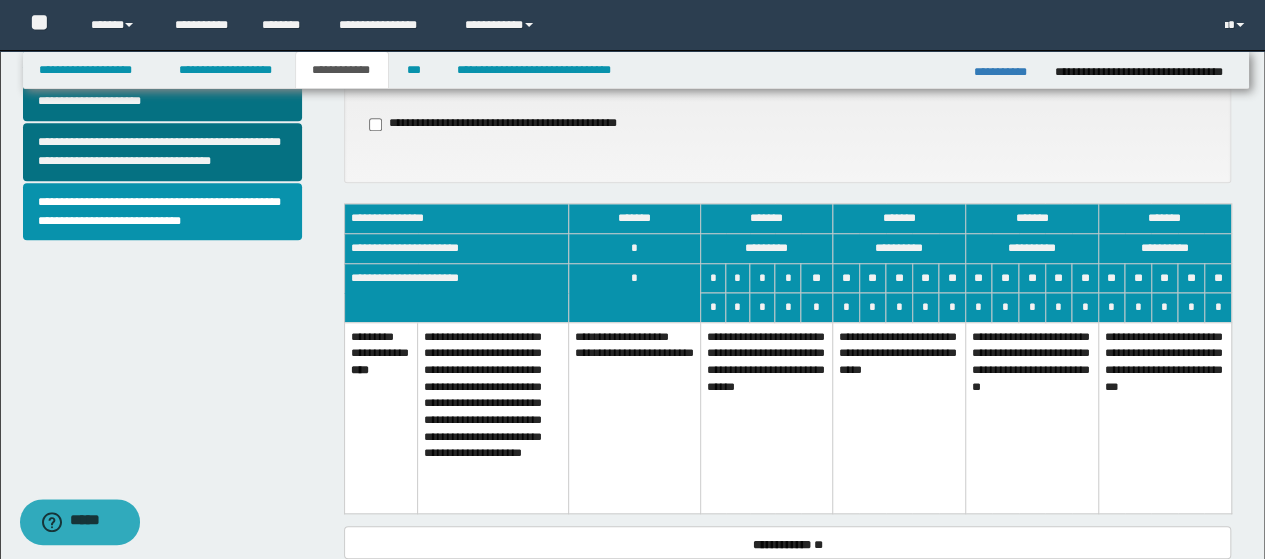 click on "**********" at bounding box center [1031, 417] 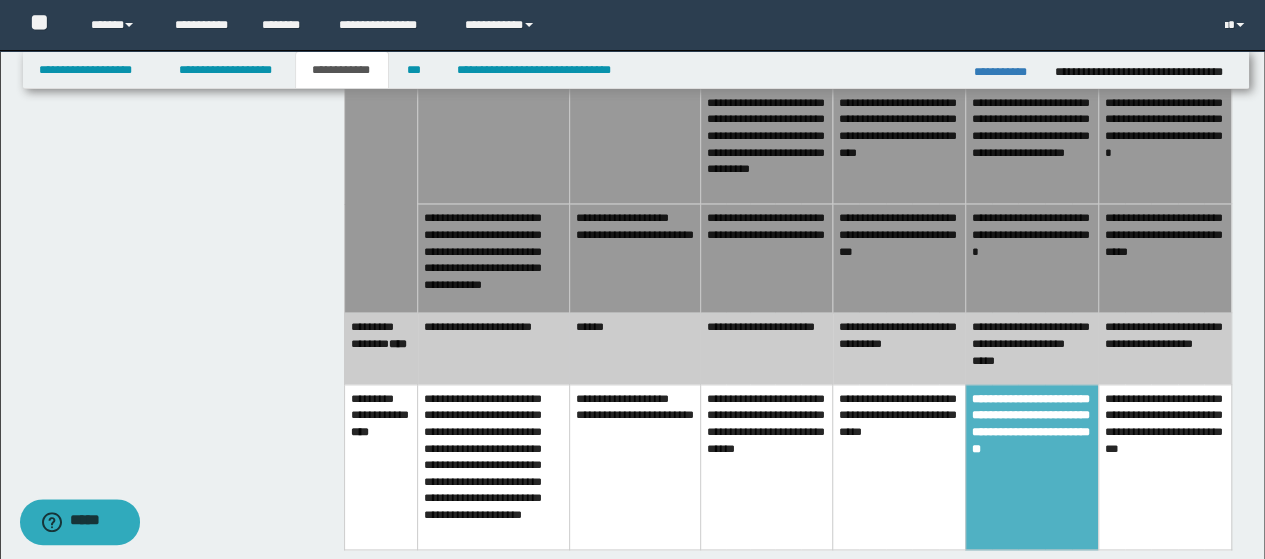 scroll, scrollTop: 1100, scrollLeft: 0, axis: vertical 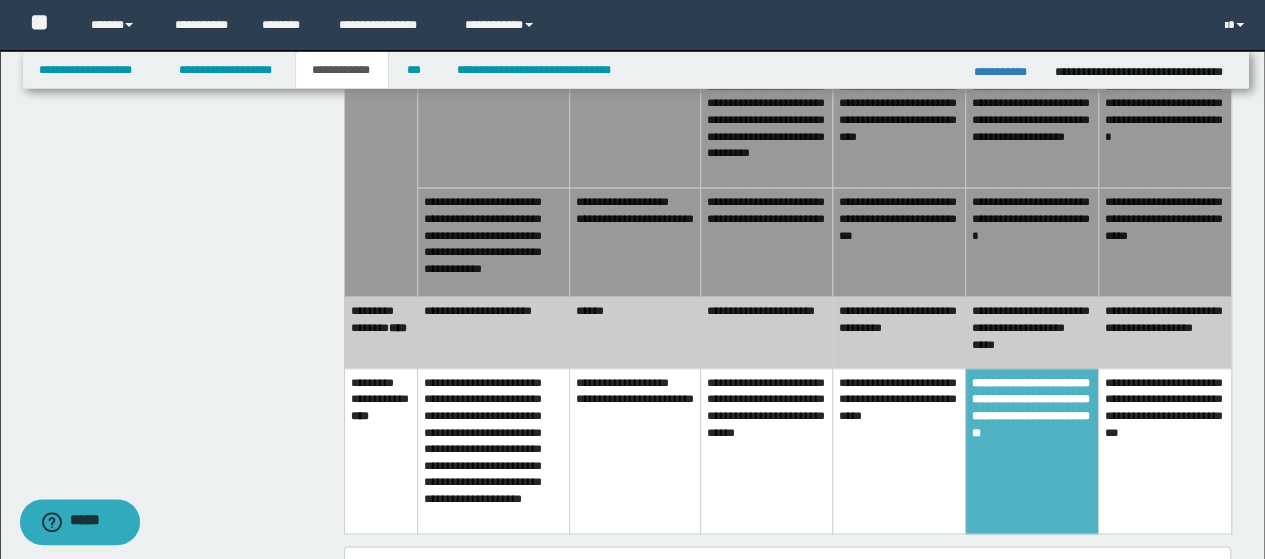 click on "**********" at bounding box center [899, 451] 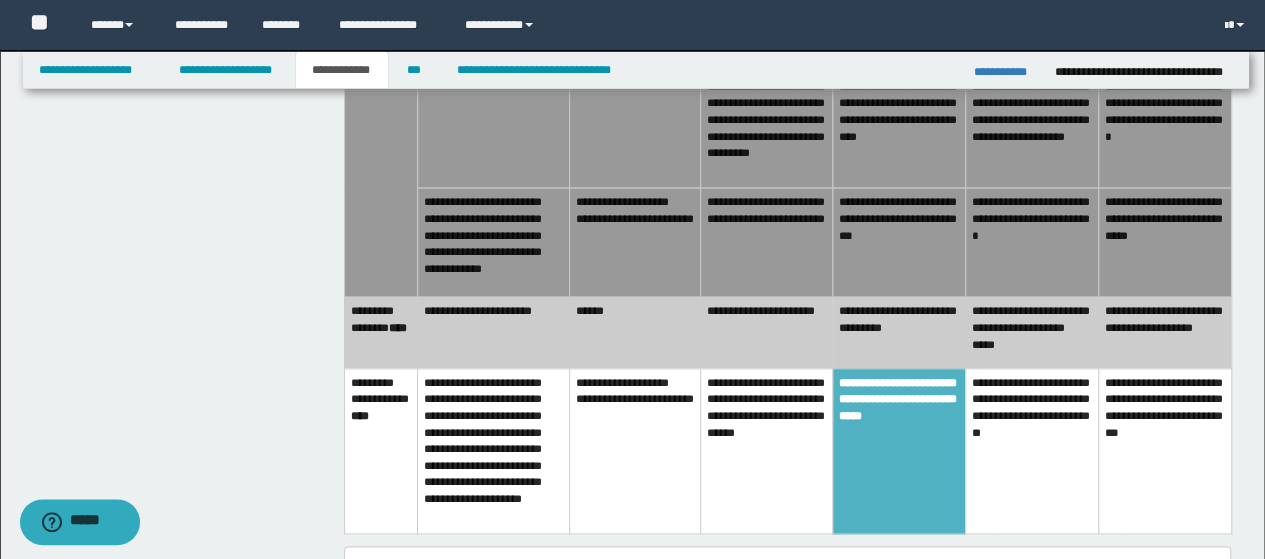 click on "**********" at bounding box center (899, 332) 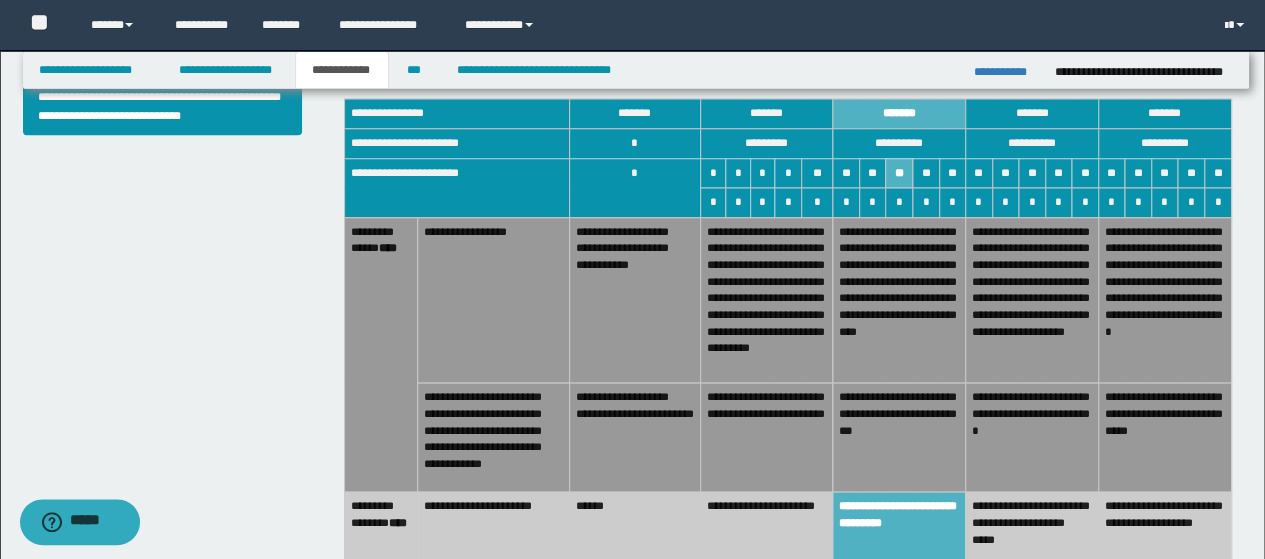 scroll, scrollTop: 900, scrollLeft: 0, axis: vertical 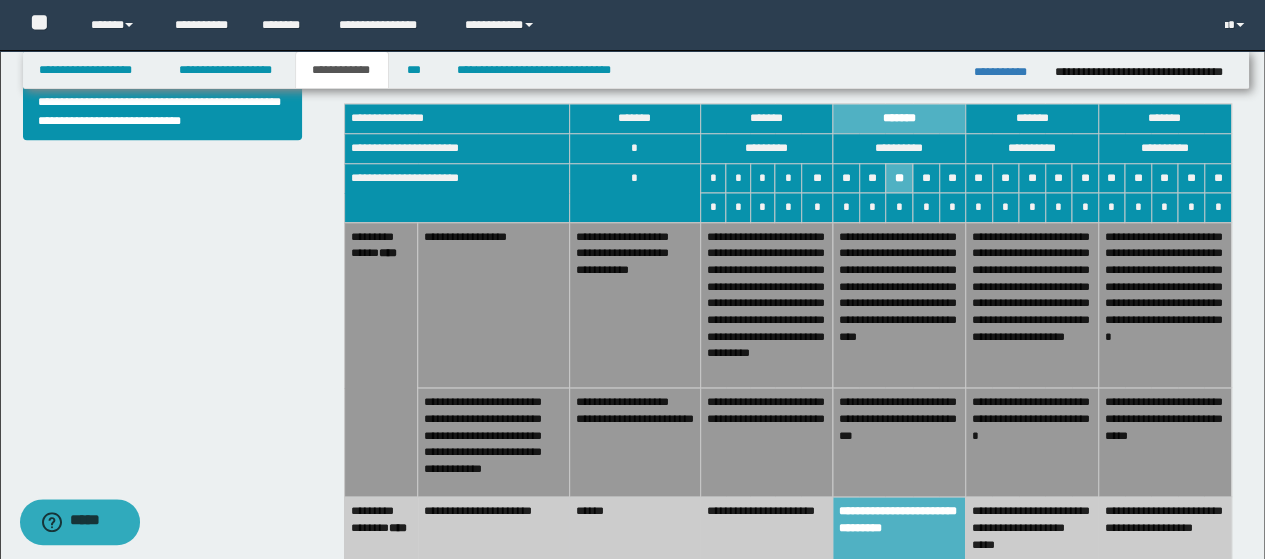 click on "**********" at bounding box center (1031, 442) 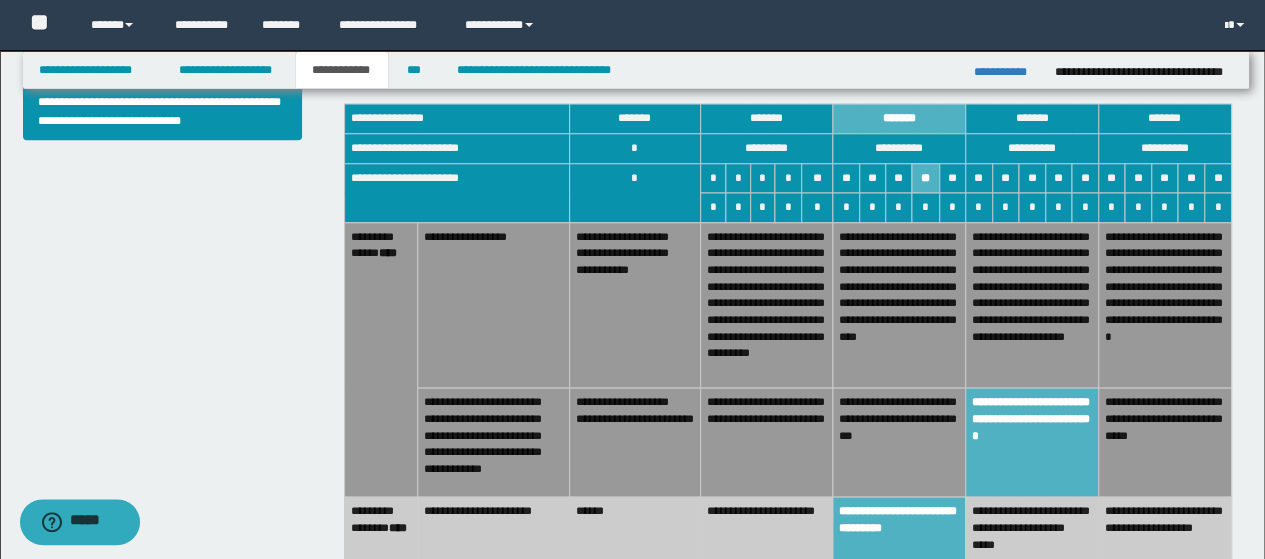 click on "**********" at bounding box center [1031, 305] 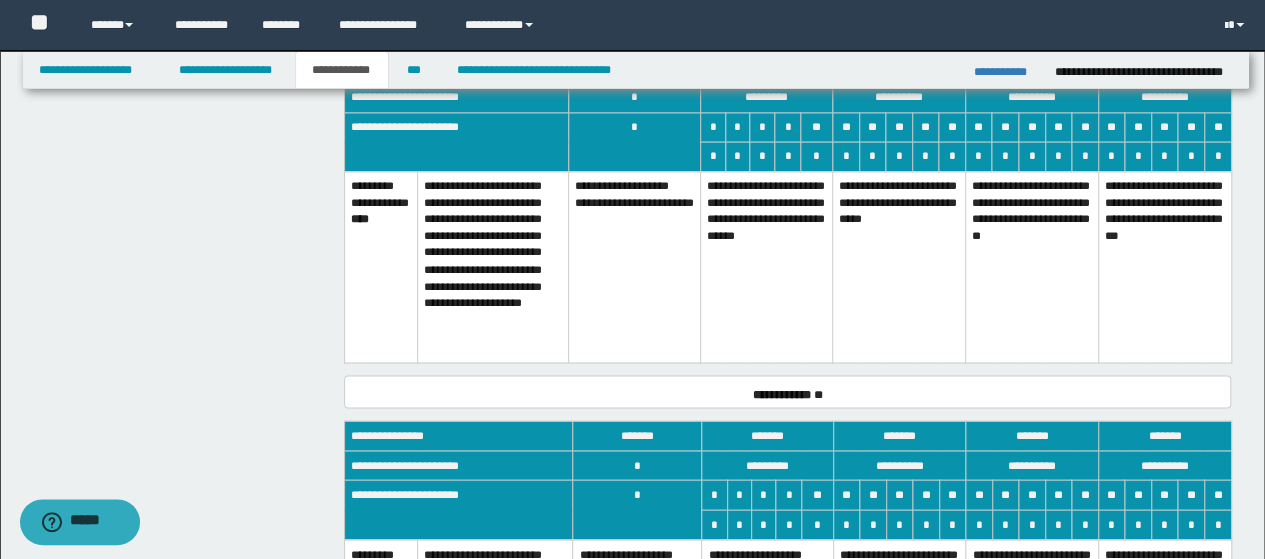 scroll, scrollTop: 1600, scrollLeft: 0, axis: vertical 